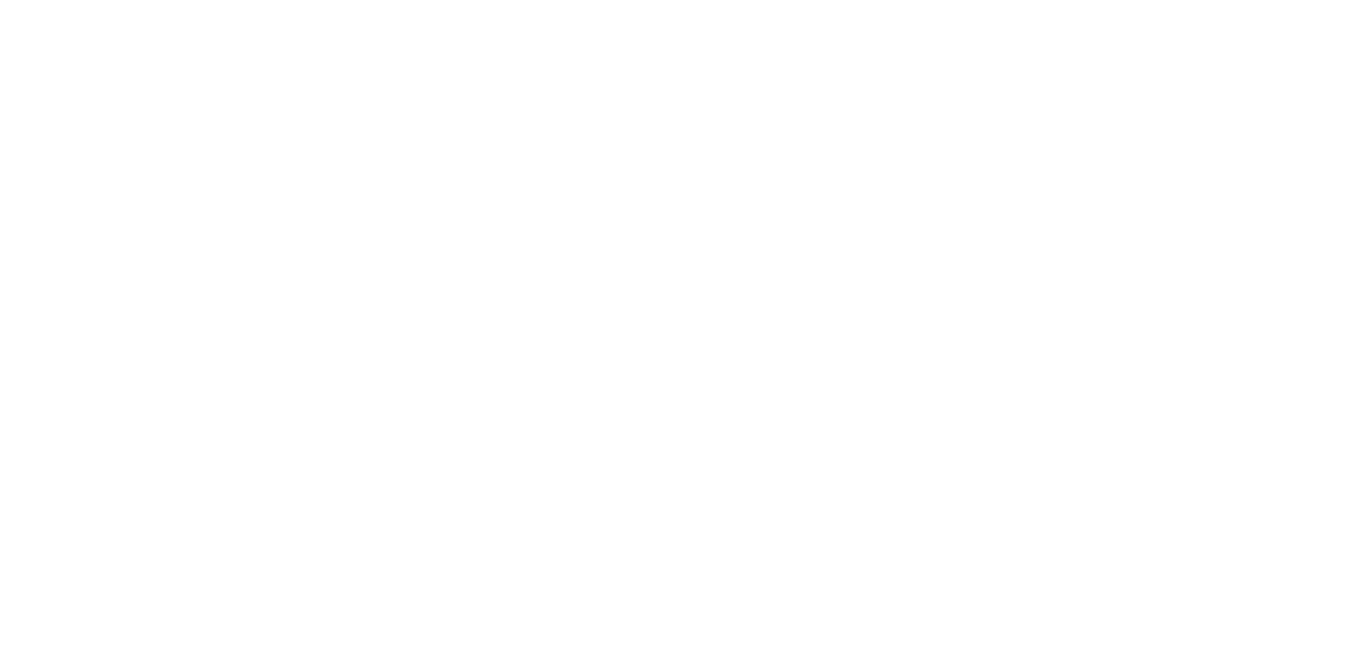 scroll, scrollTop: 0, scrollLeft: 0, axis: both 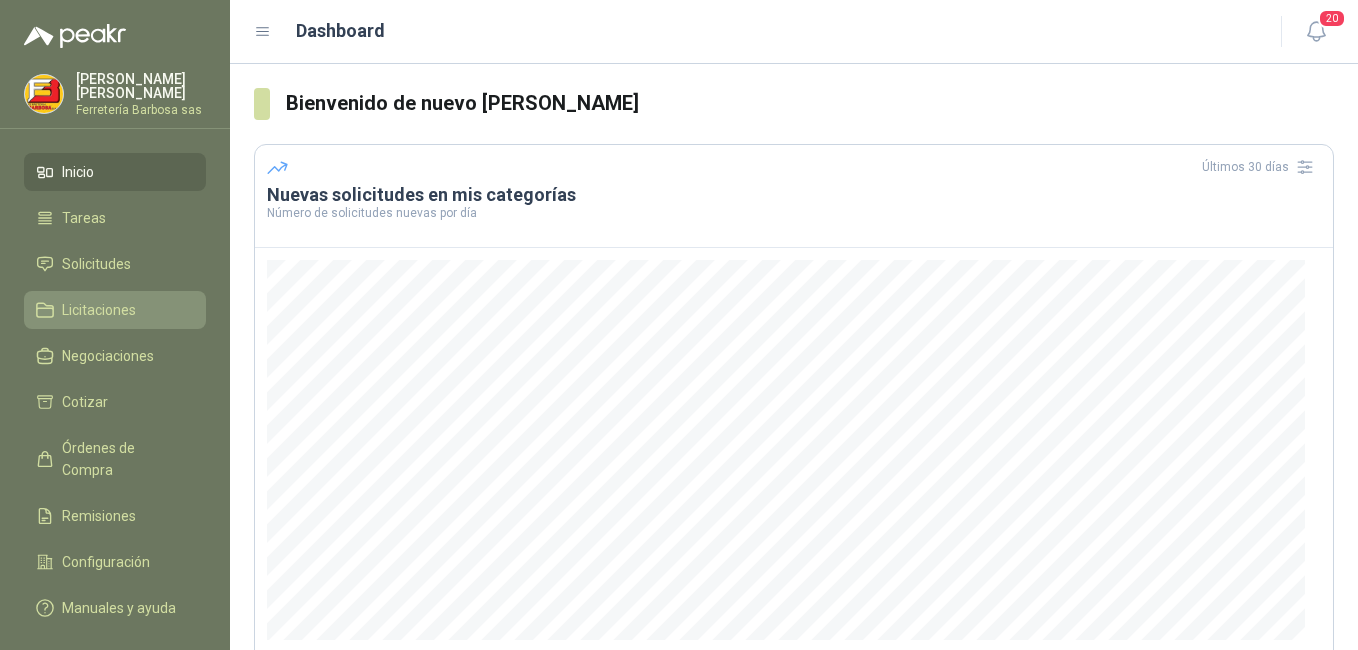 click on "Licitaciones" at bounding box center [99, 310] 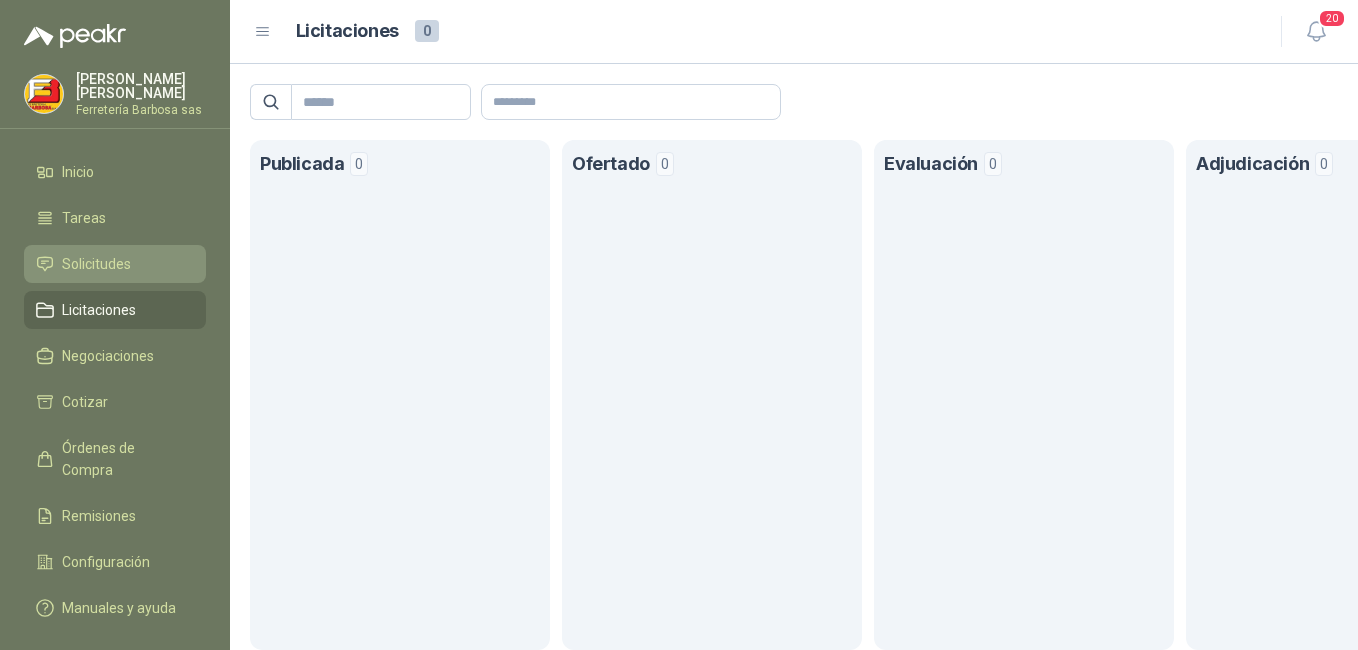 click on "Solicitudes" at bounding box center [96, 264] 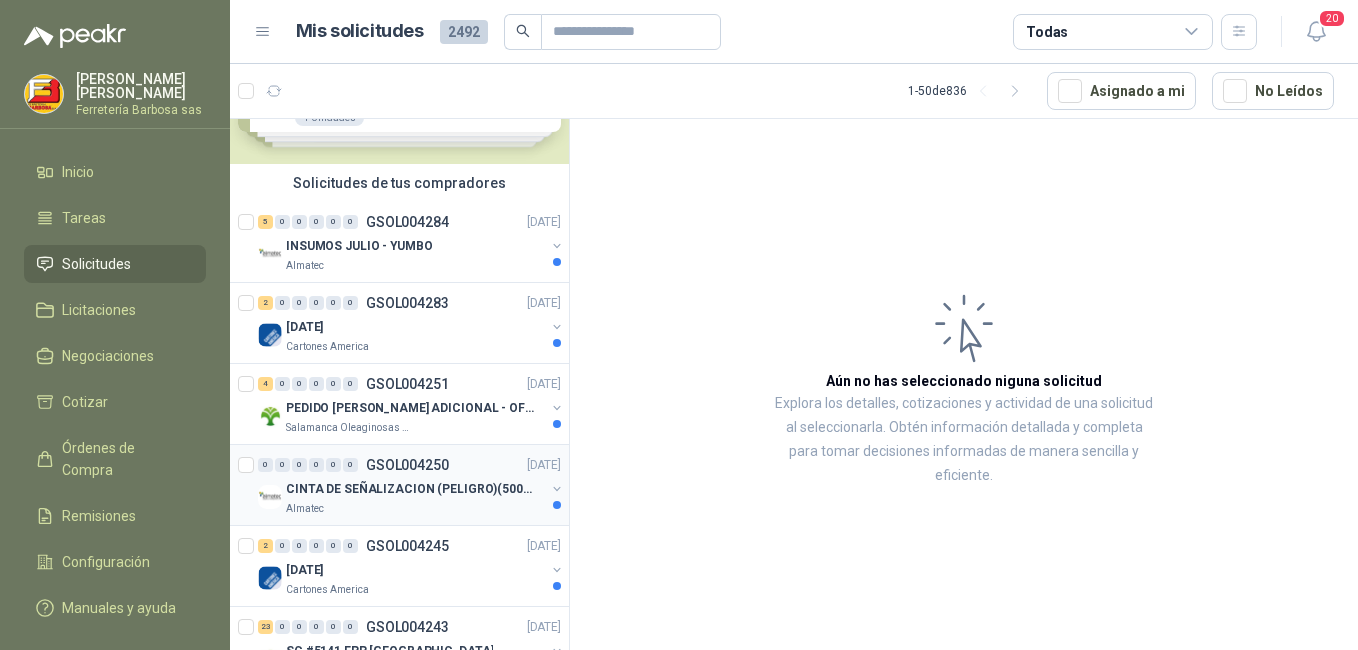scroll, scrollTop: 0, scrollLeft: 0, axis: both 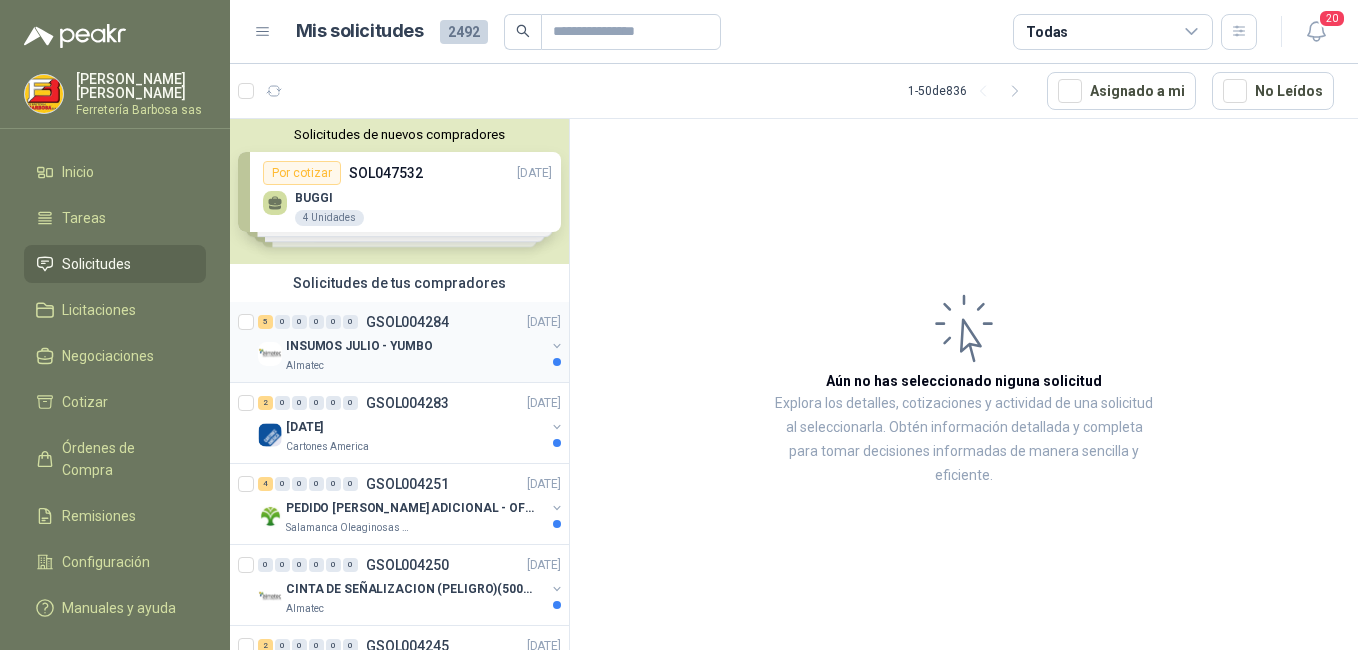 click on "5   0   0   0   0   0   GSOL004284 [DATE]" at bounding box center (411, 322) 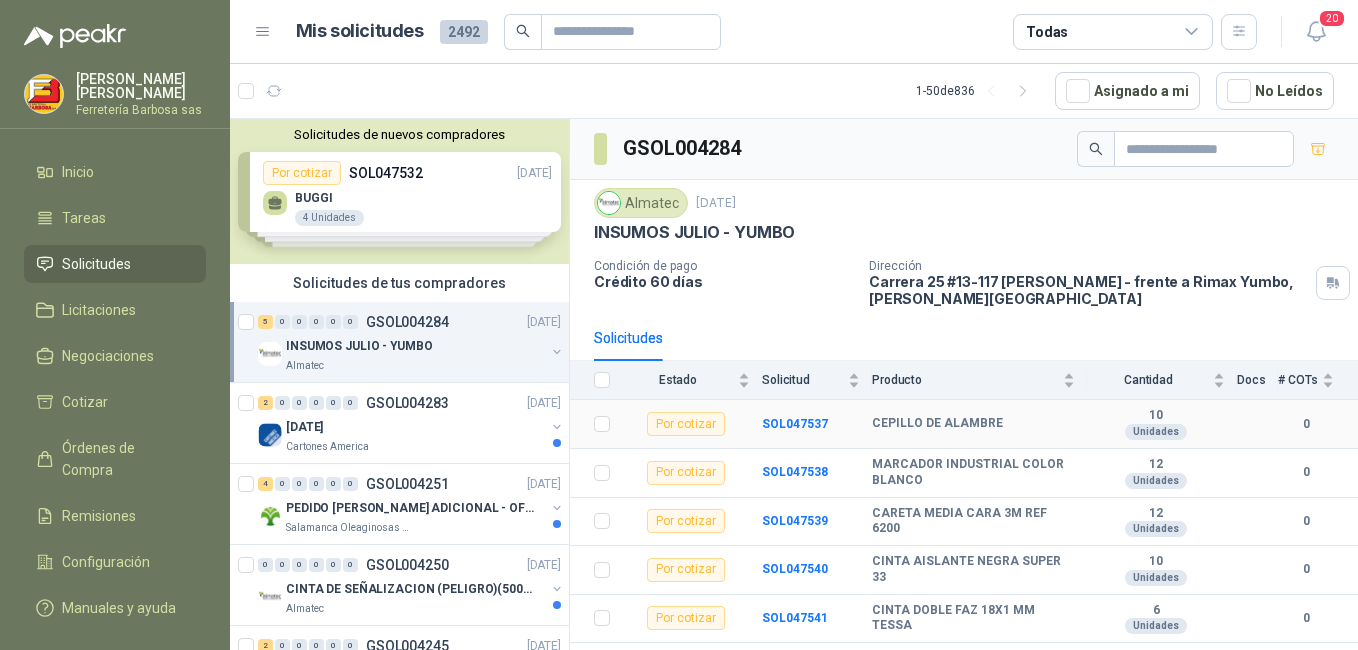 click on "Por cotizar" at bounding box center [686, 424] 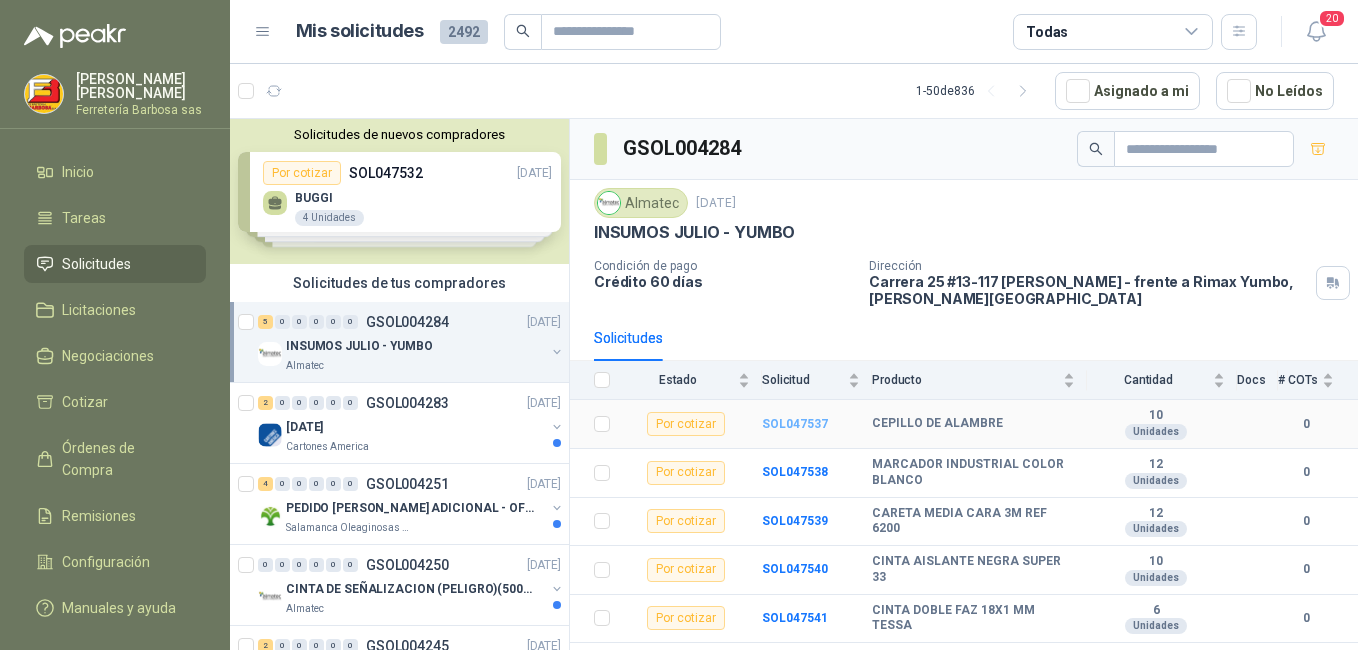 click on "SOL047537" at bounding box center [795, 424] 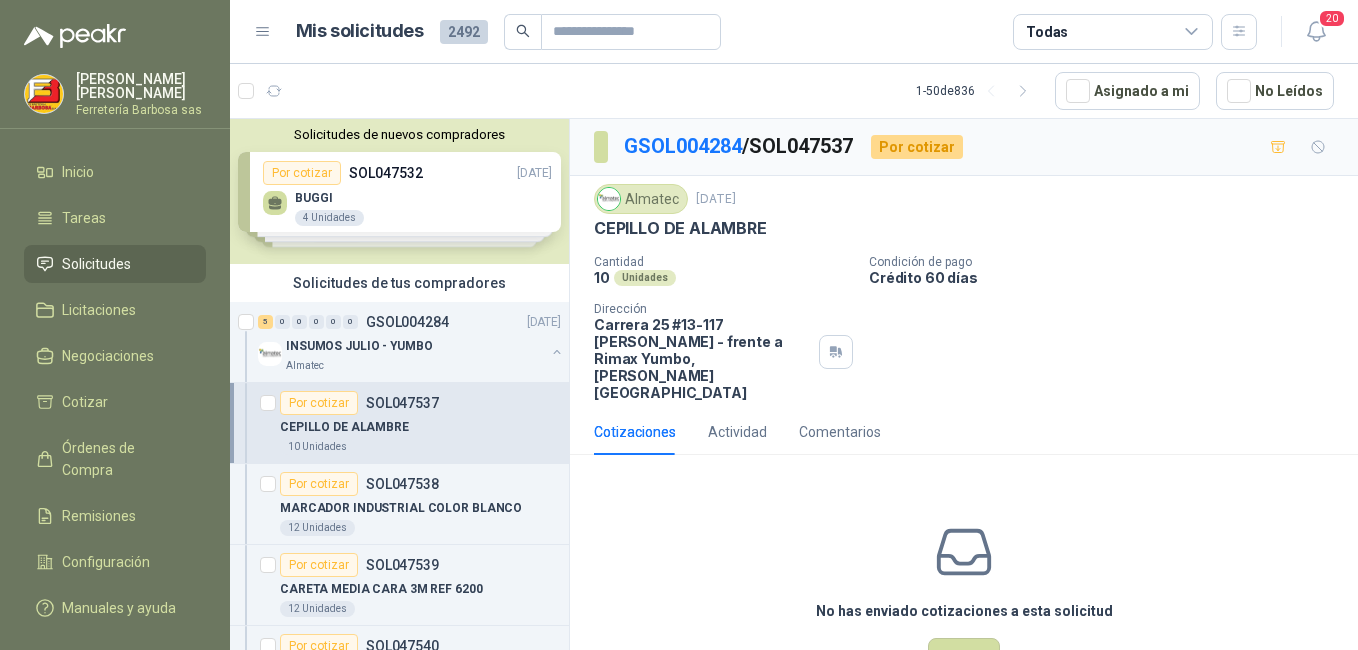 scroll, scrollTop: 36, scrollLeft: 0, axis: vertical 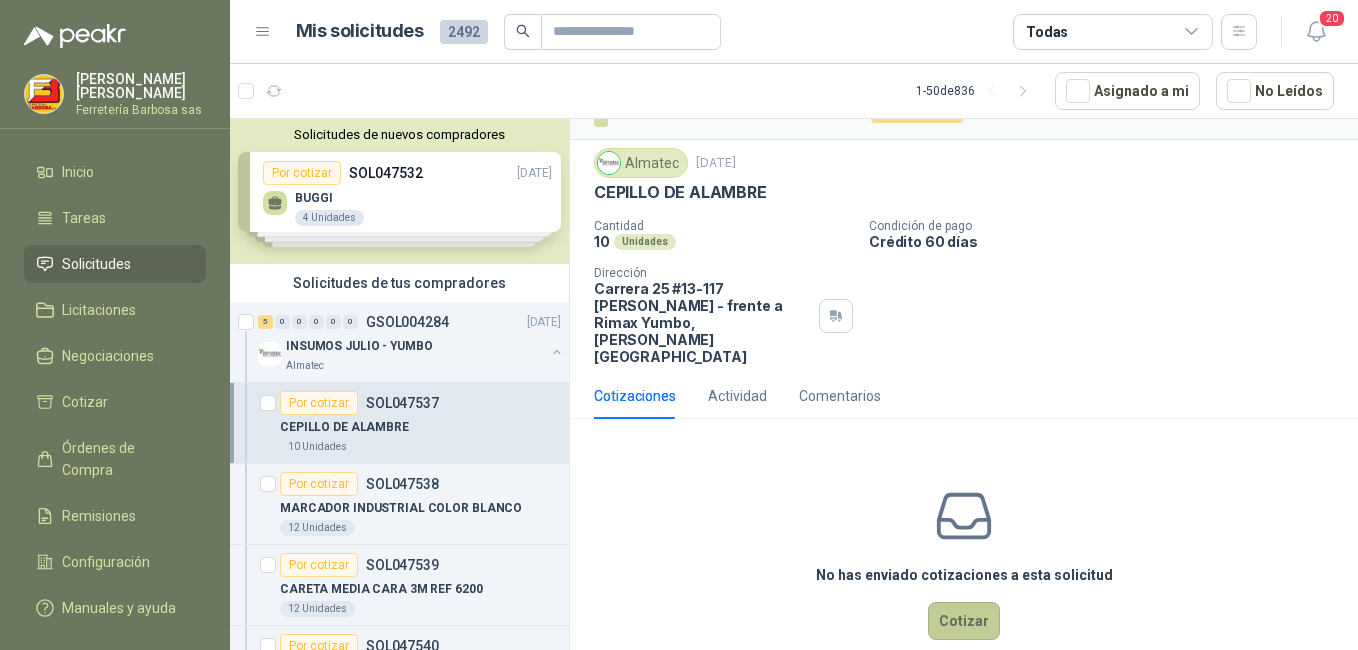 click on "Cotizar" at bounding box center [964, 621] 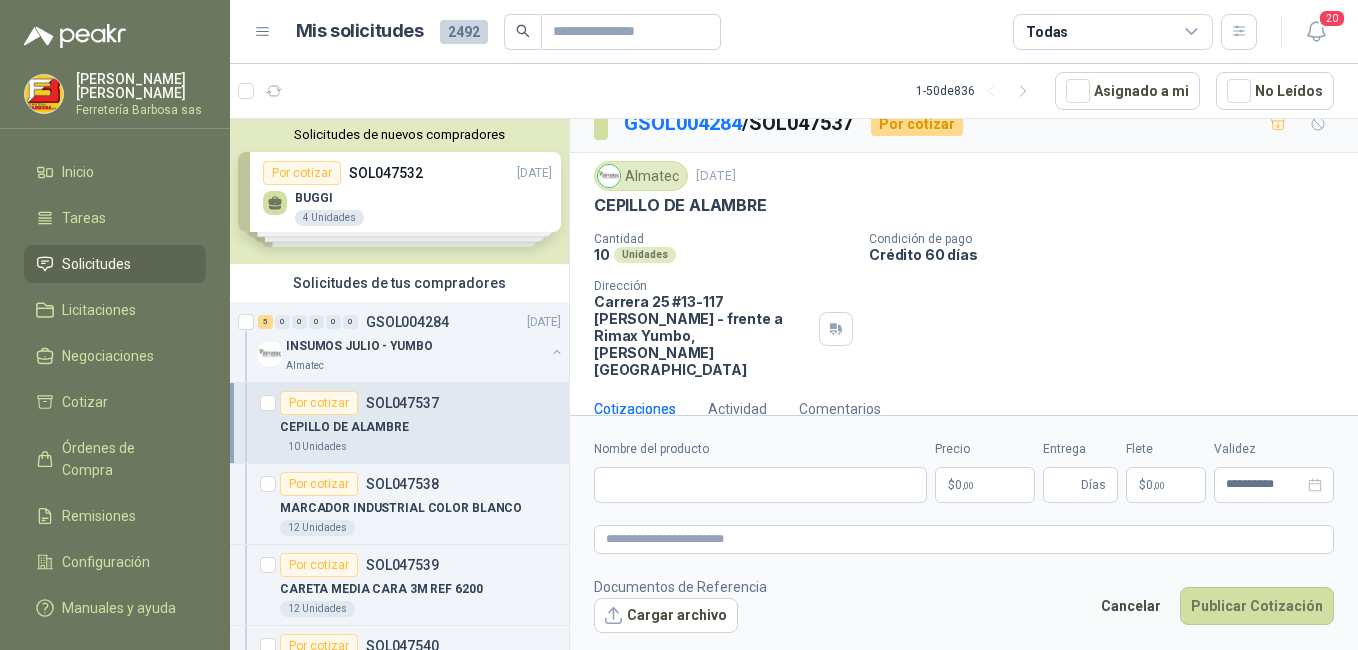 type 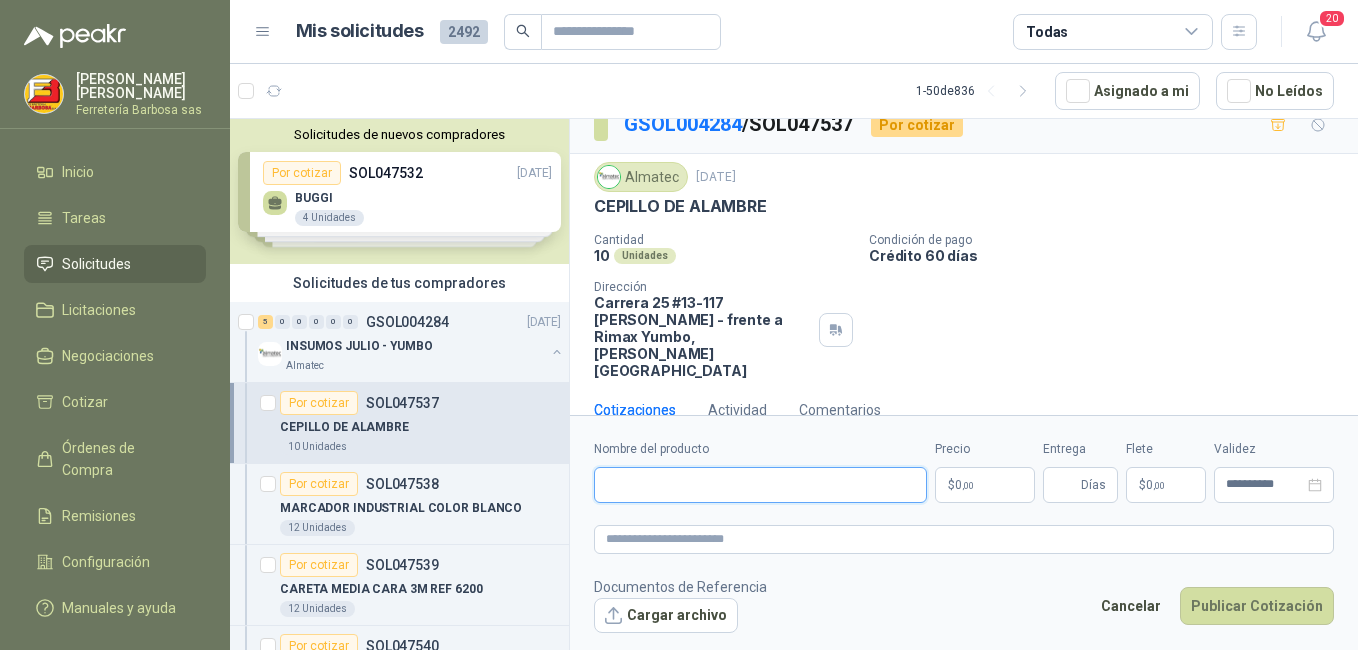 click on "Nombre del producto" at bounding box center (760, 485) 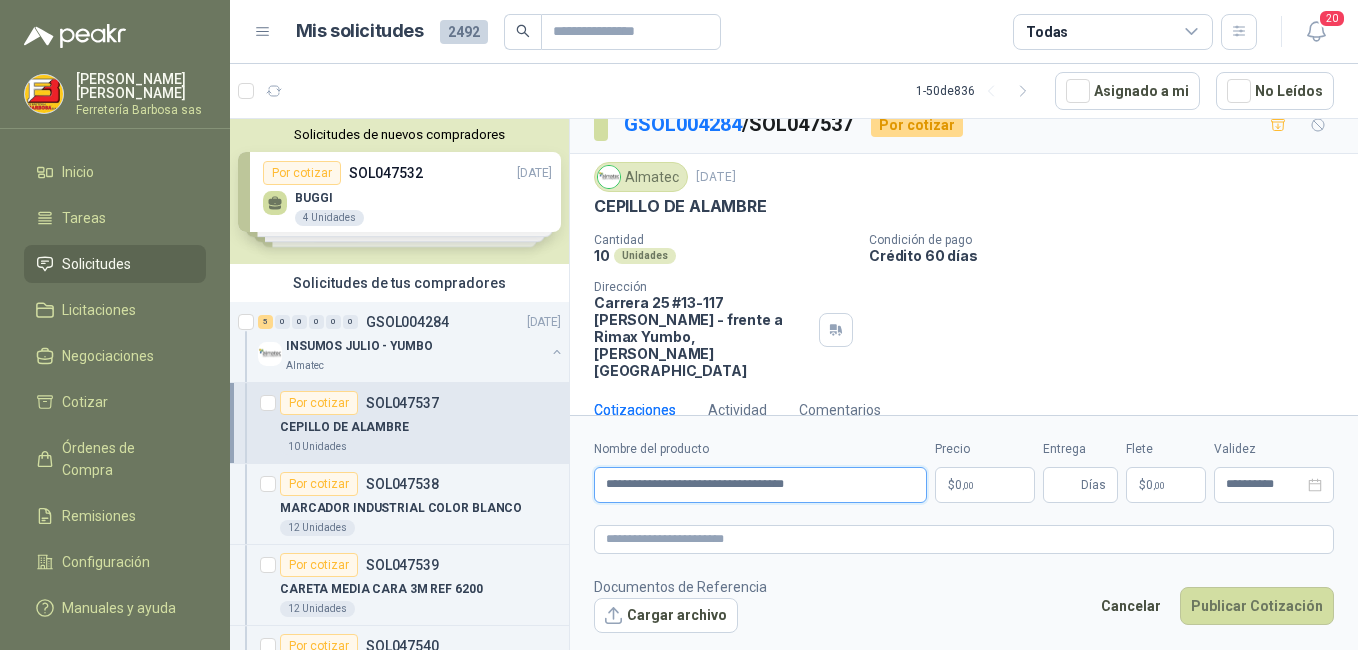 type on "**********" 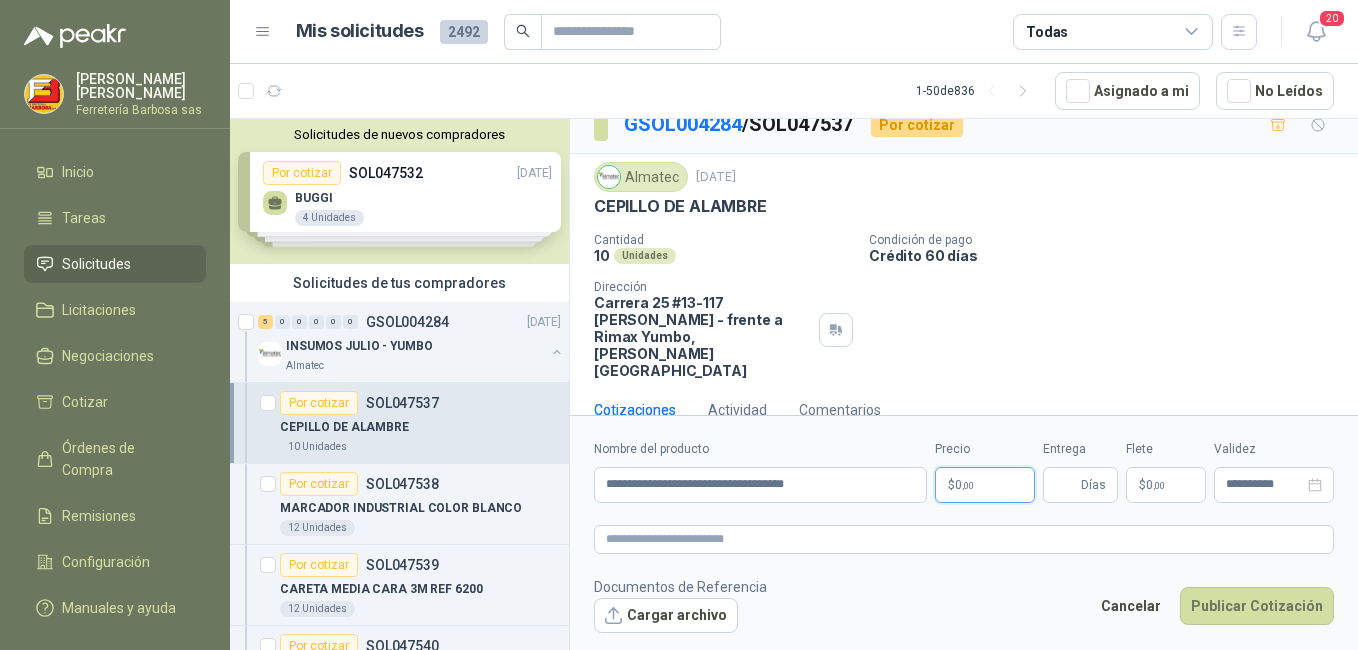 click on "0 ,00" at bounding box center [964, 485] 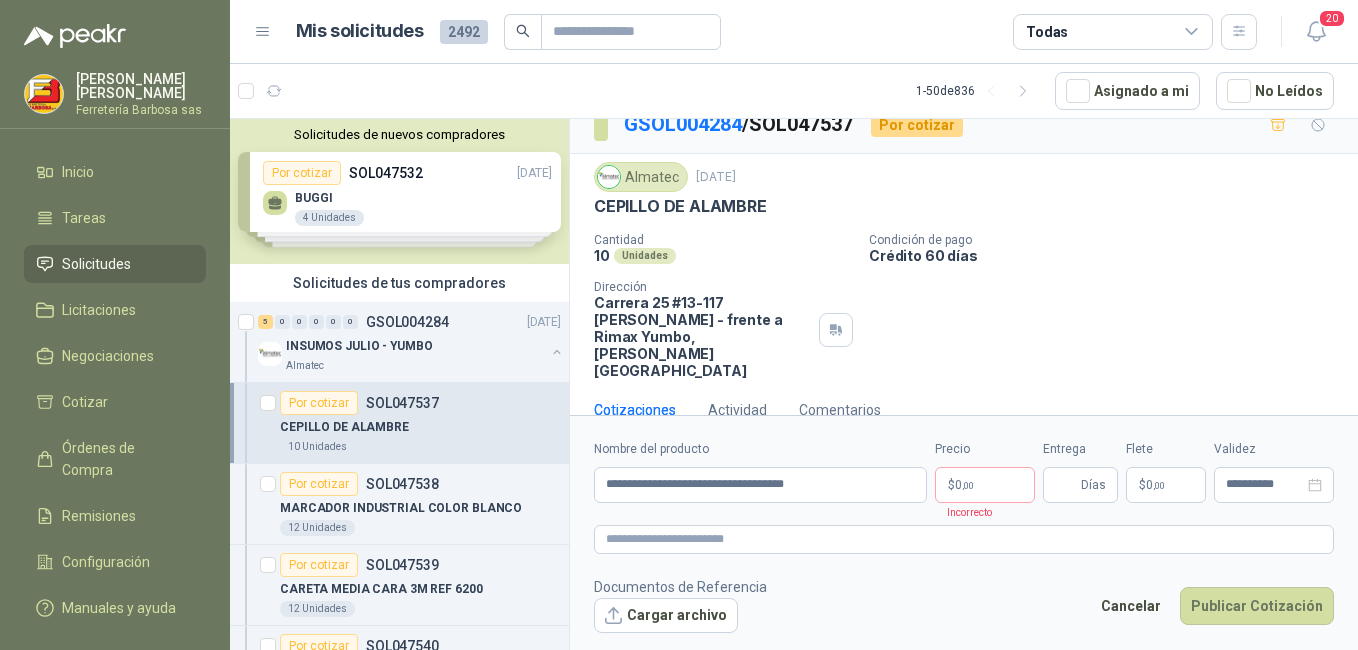 click on "**********" at bounding box center [964, 536] 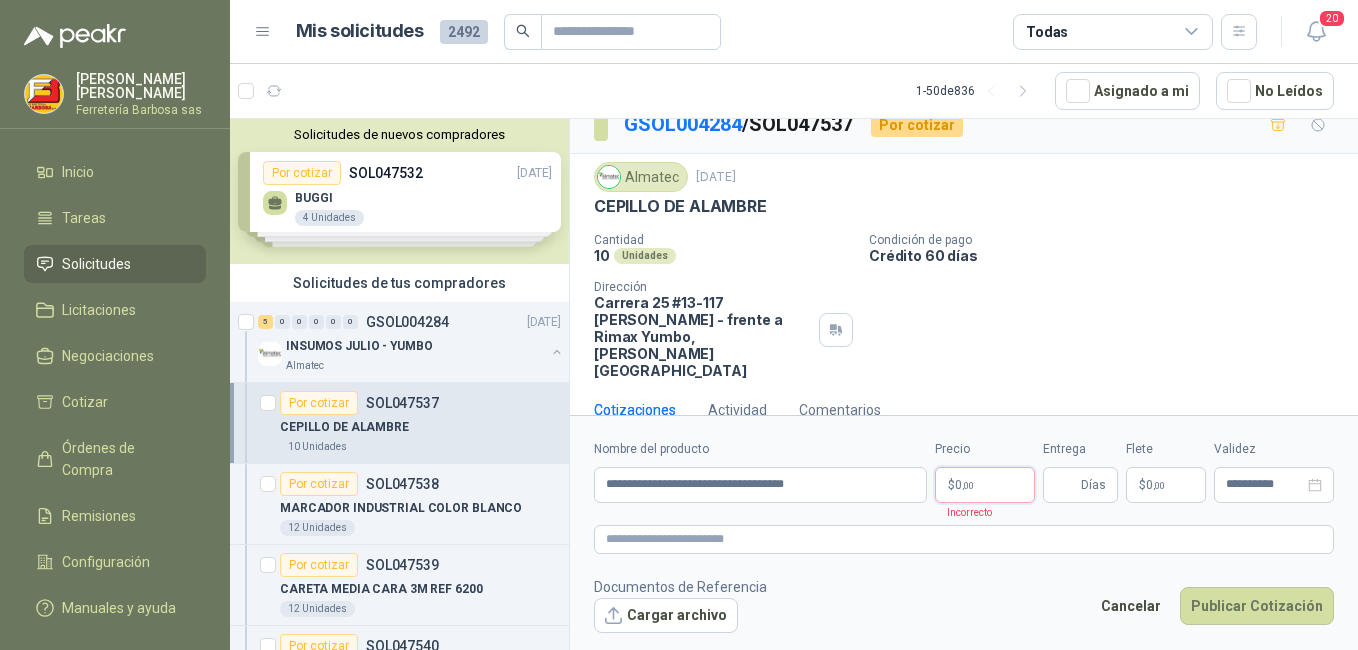 click on "$  0 ,00" at bounding box center (985, 485) 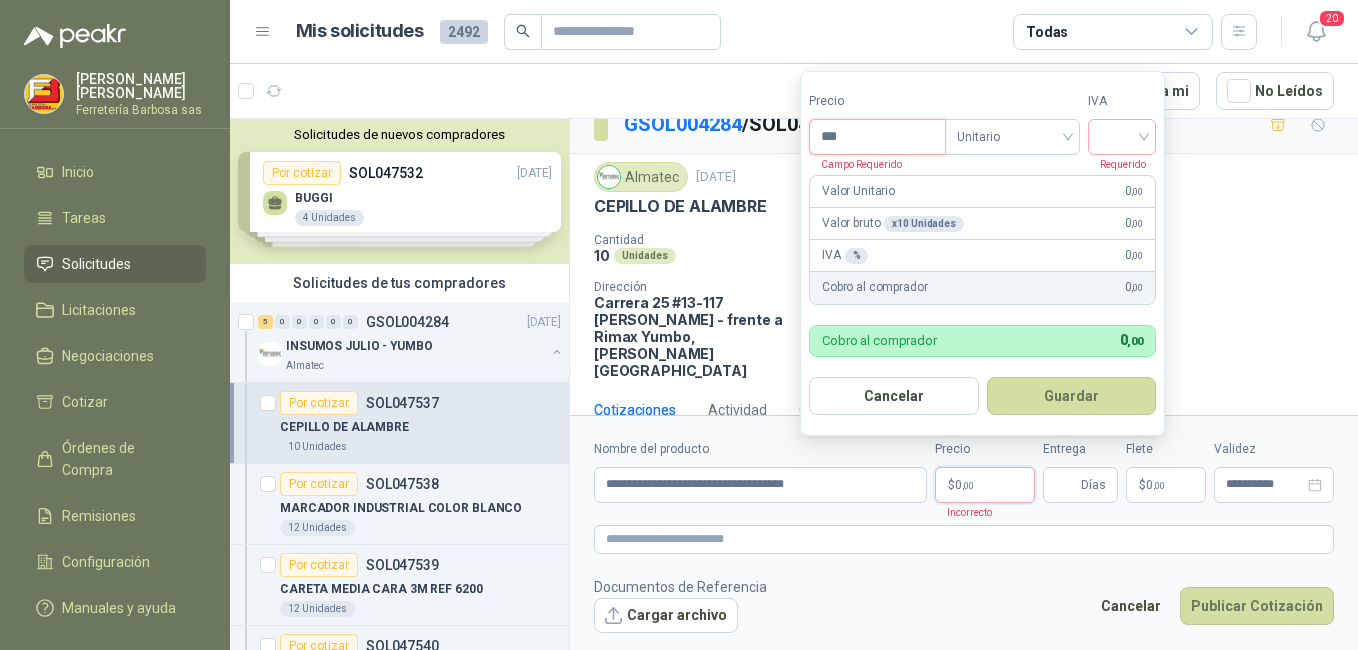 click on "***" at bounding box center (877, 137) 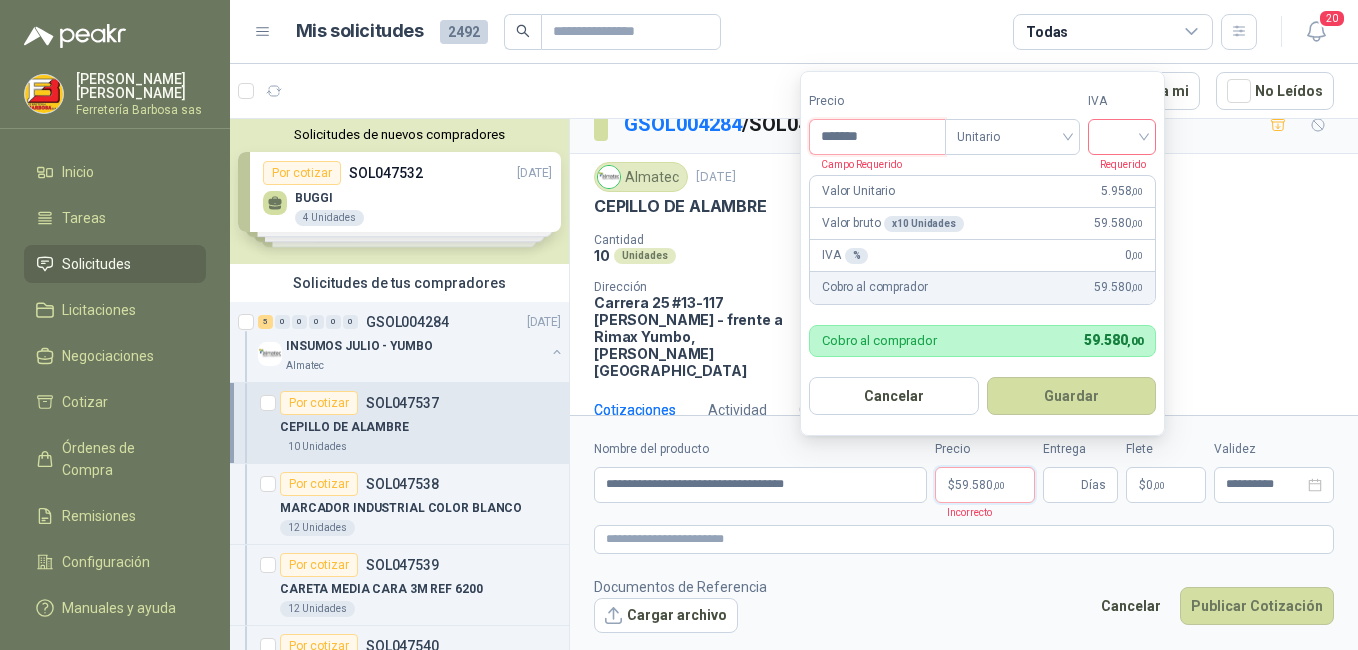 type on "*******" 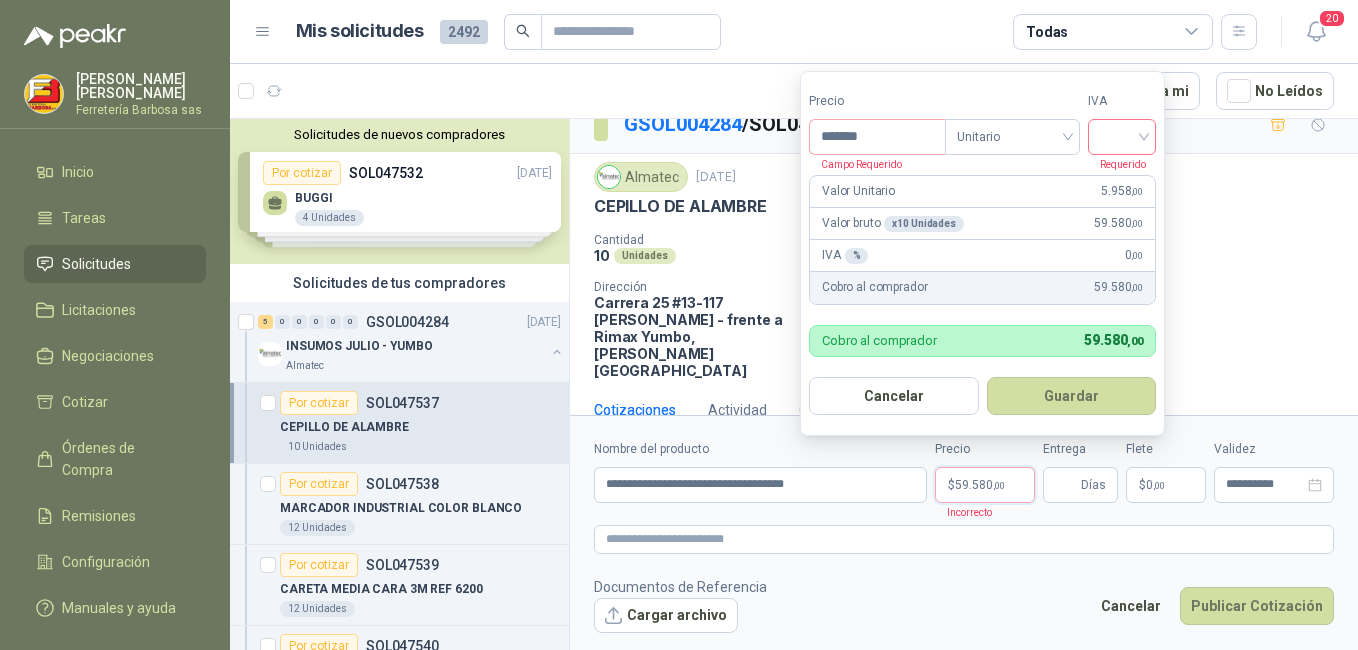 click at bounding box center (1122, 135) 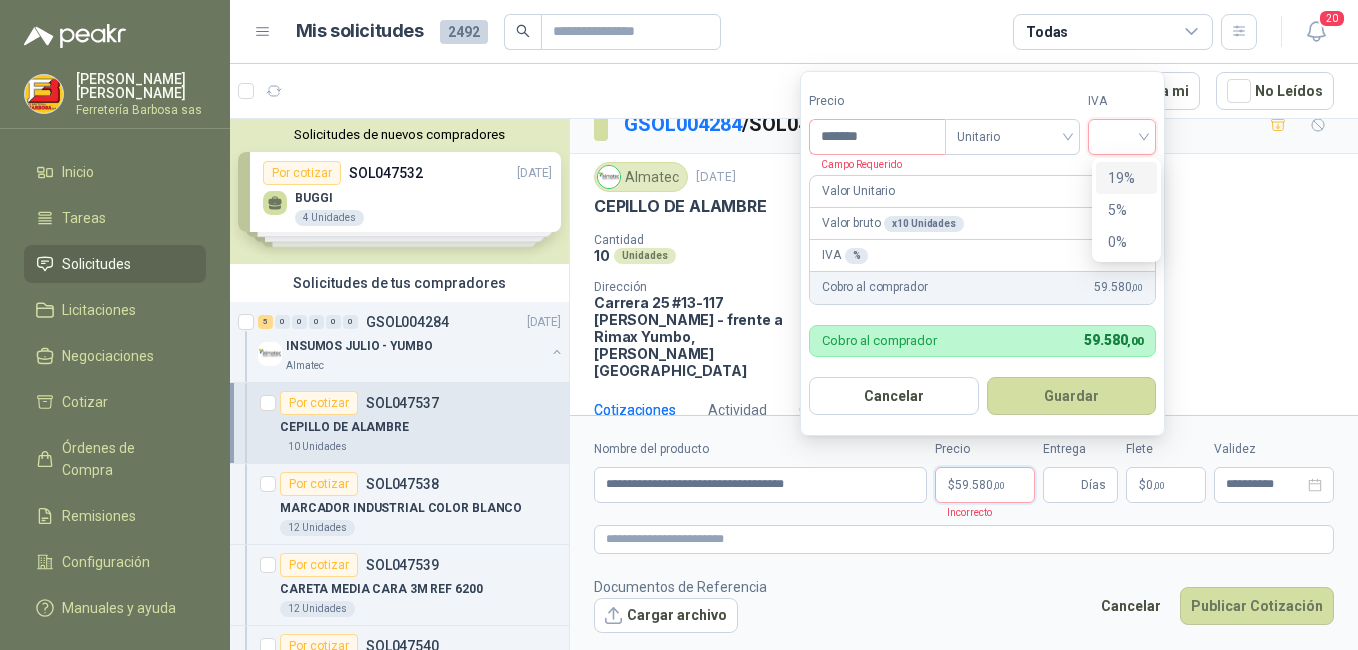 click on "19%" at bounding box center (1126, 178) 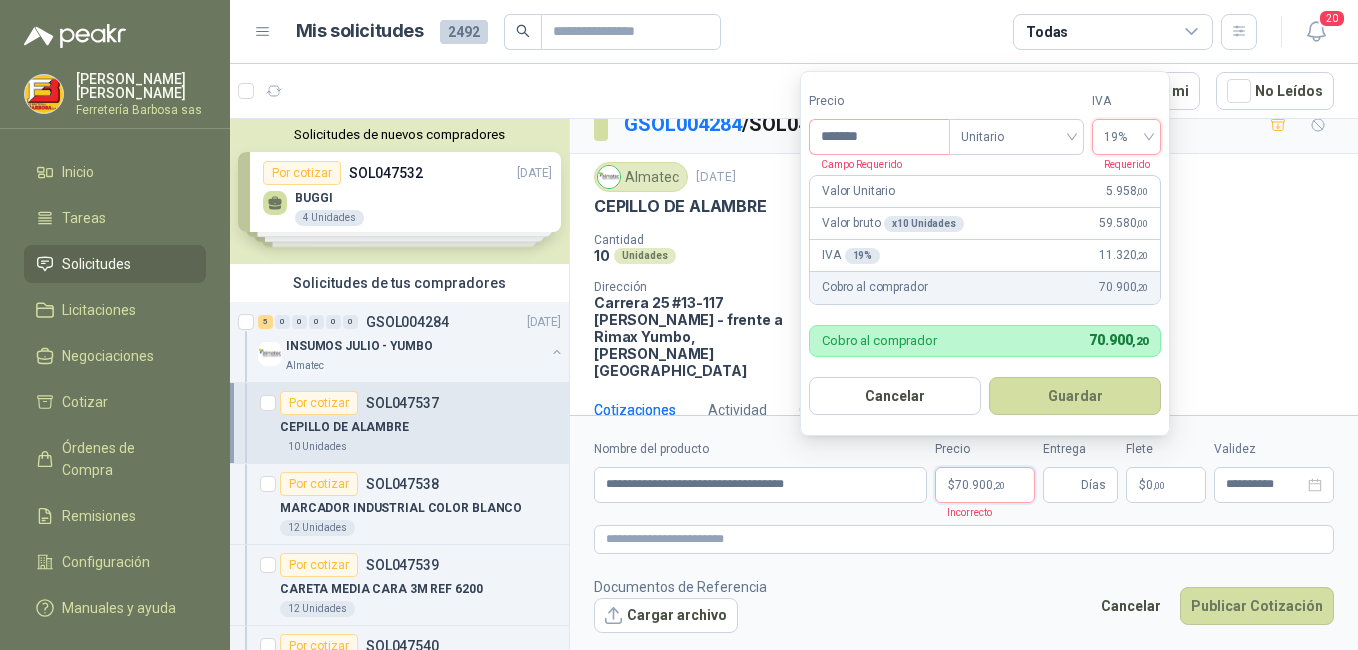 click on "Guardar" at bounding box center (1075, 396) 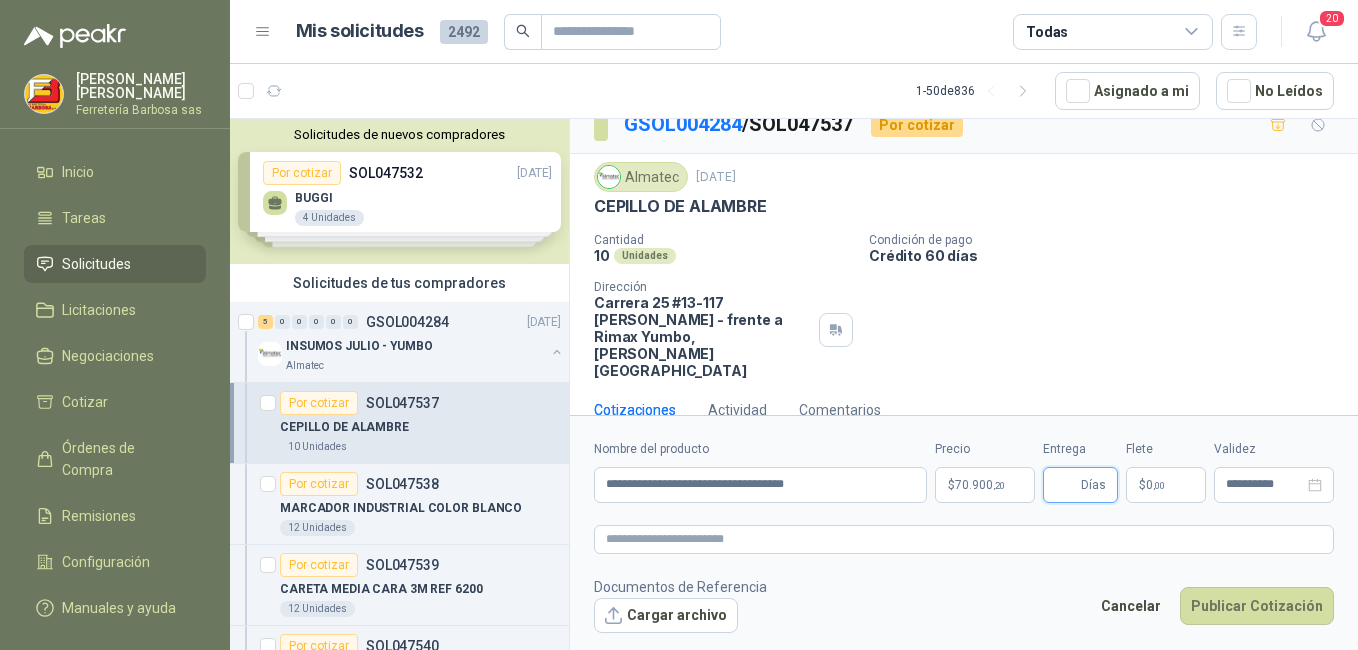 click on "Entrega" at bounding box center [1066, 485] 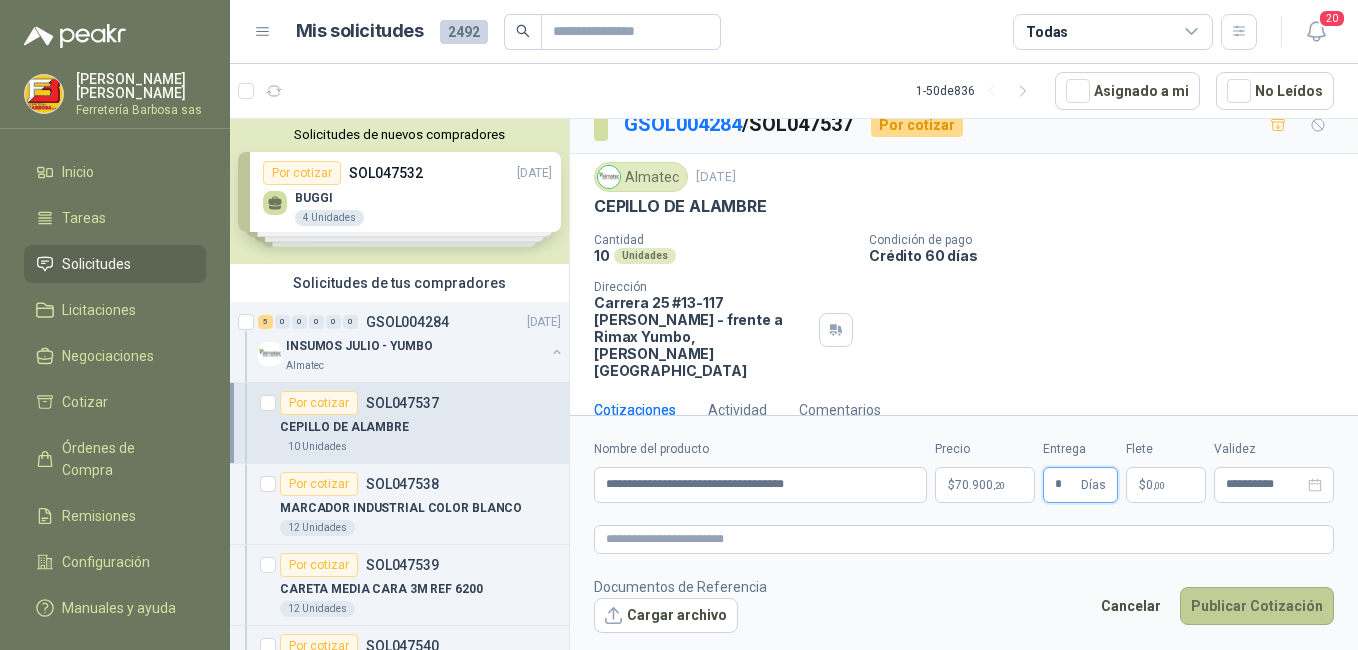 type on "*" 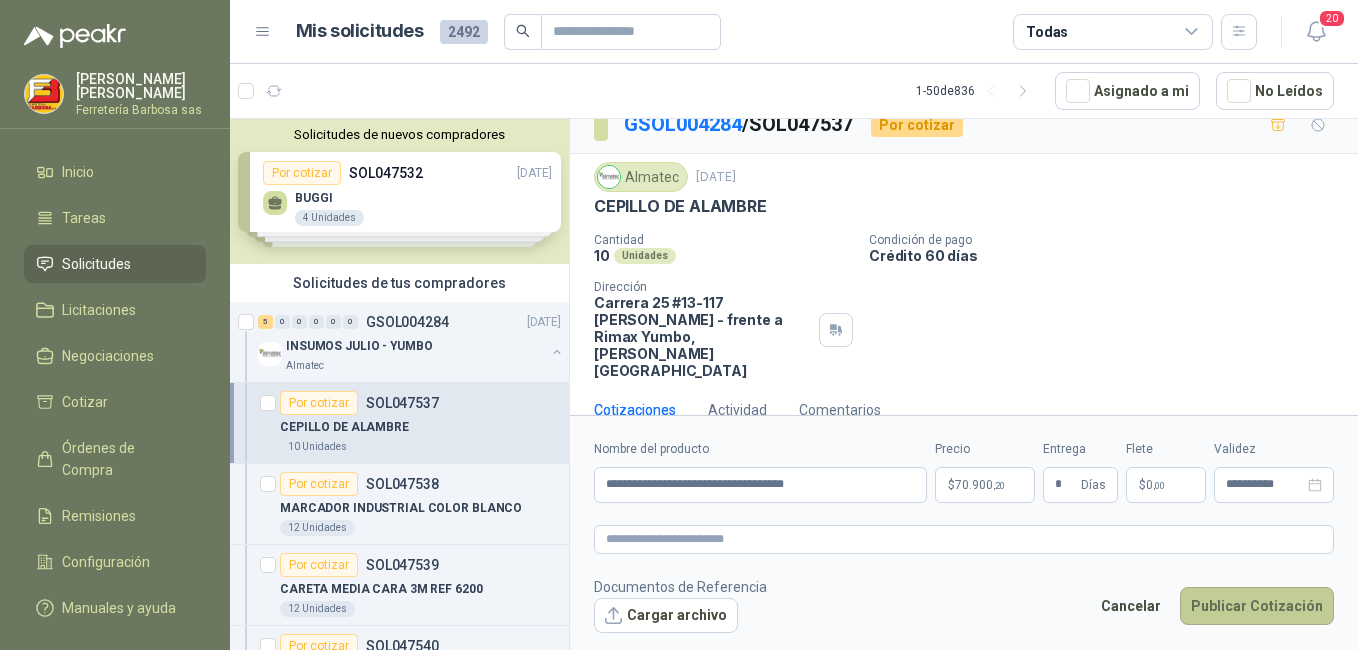 click on "Publicar Cotización" at bounding box center (1257, 606) 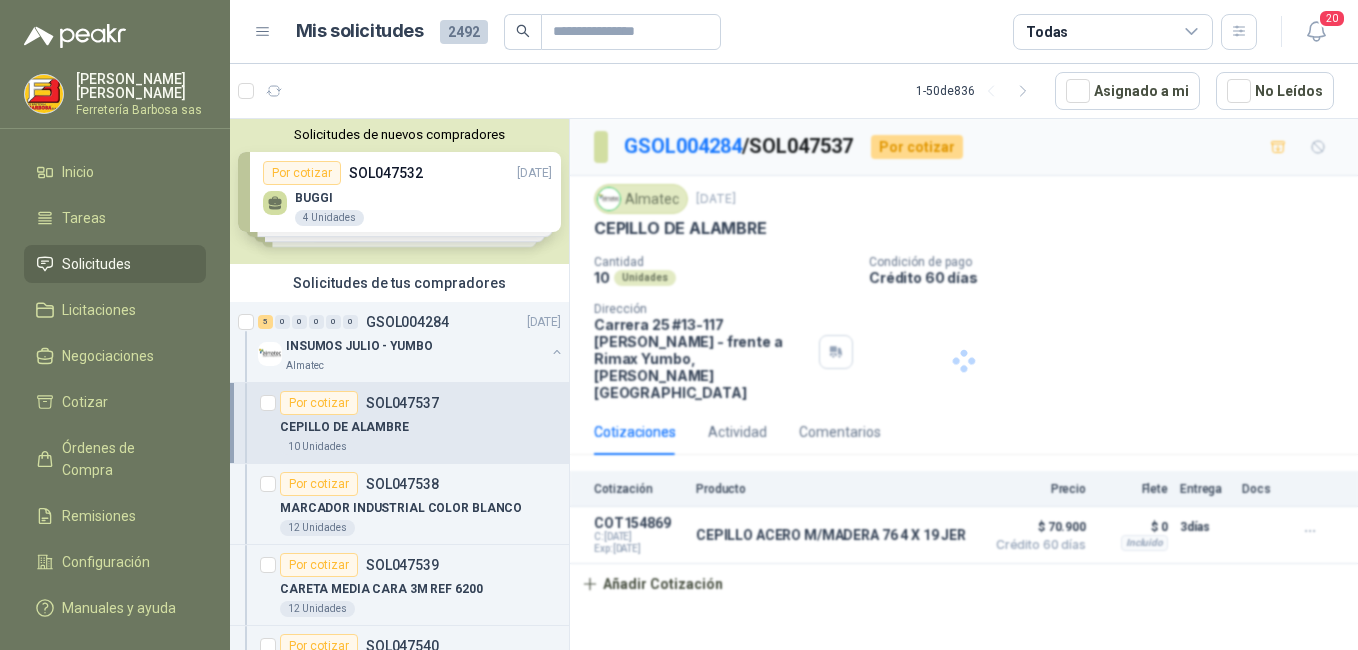 scroll, scrollTop: 0, scrollLeft: 0, axis: both 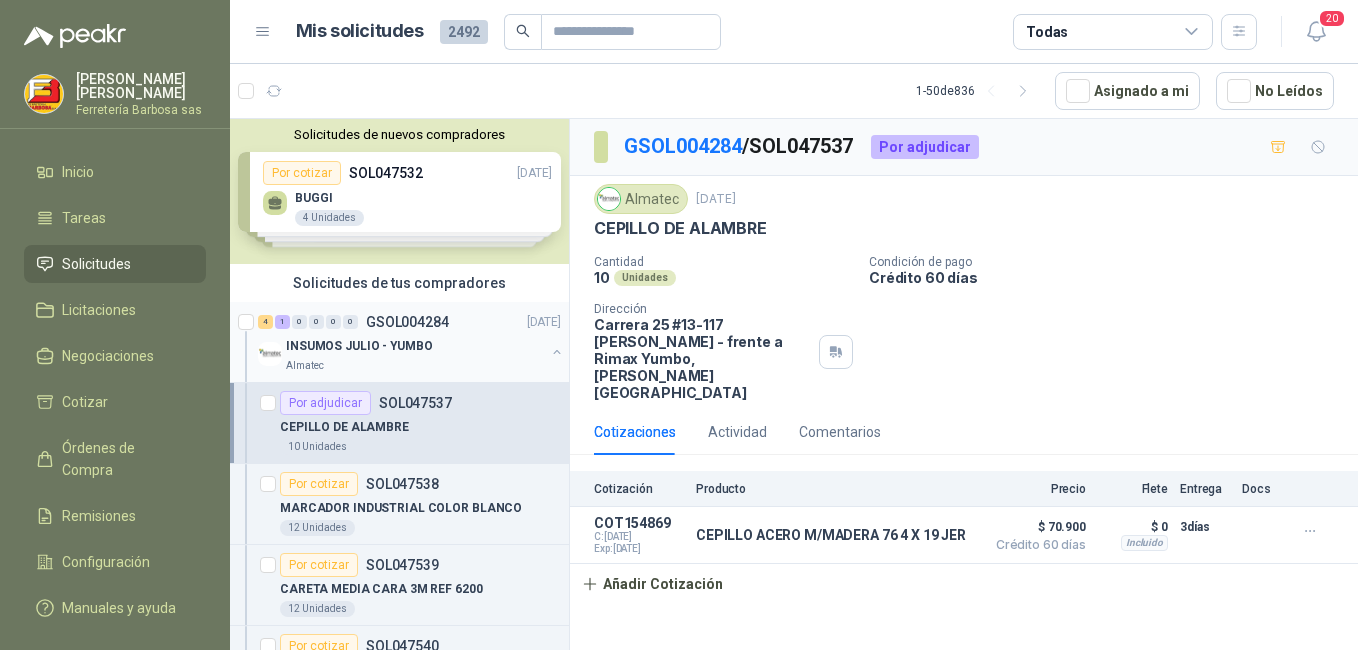 click on "4   1   0   0   0   0   GSOL004284 [DATE]" at bounding box center [411, 322] 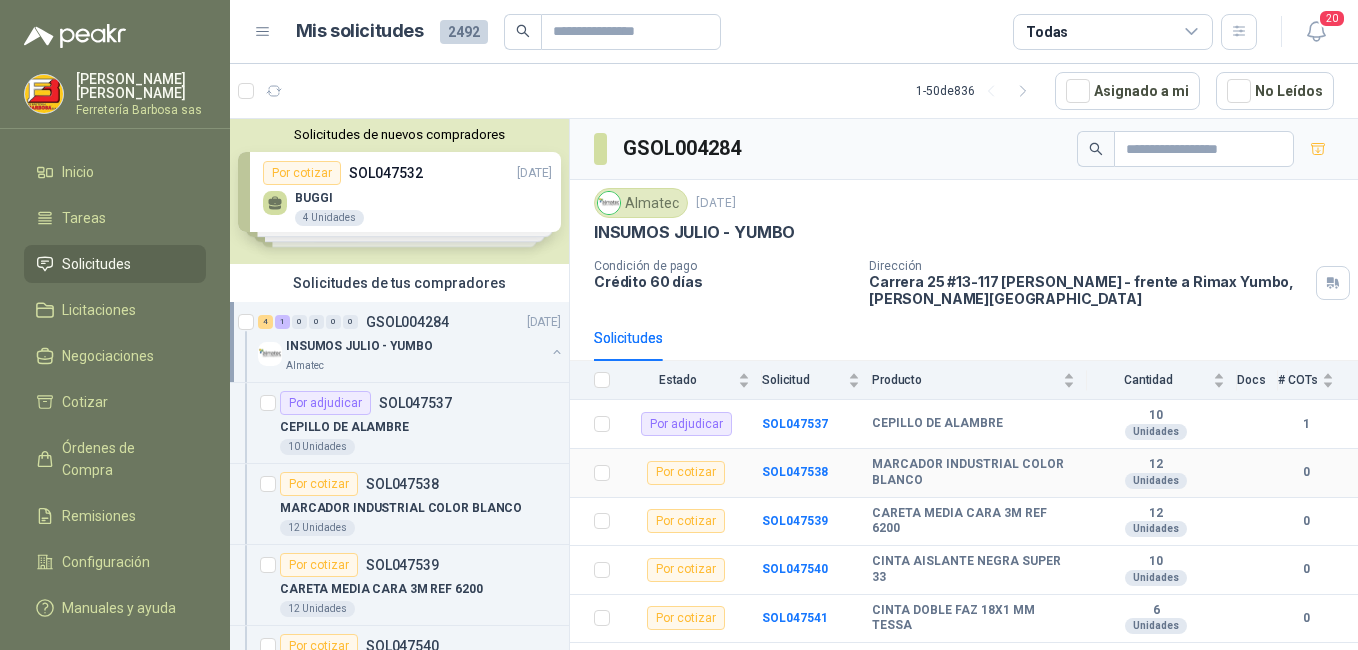 click on "Por cotizar" at bounding box center (686, 473) 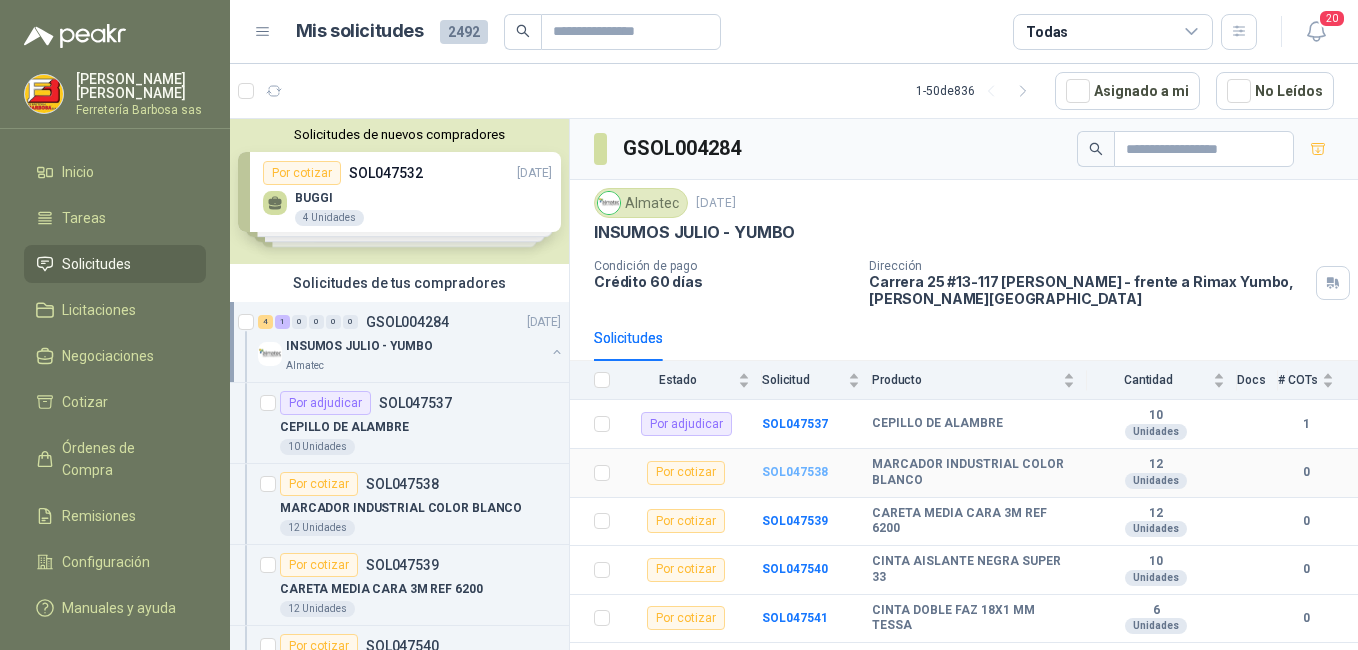 click on "SOL047538" at bounding box center (795, 472) 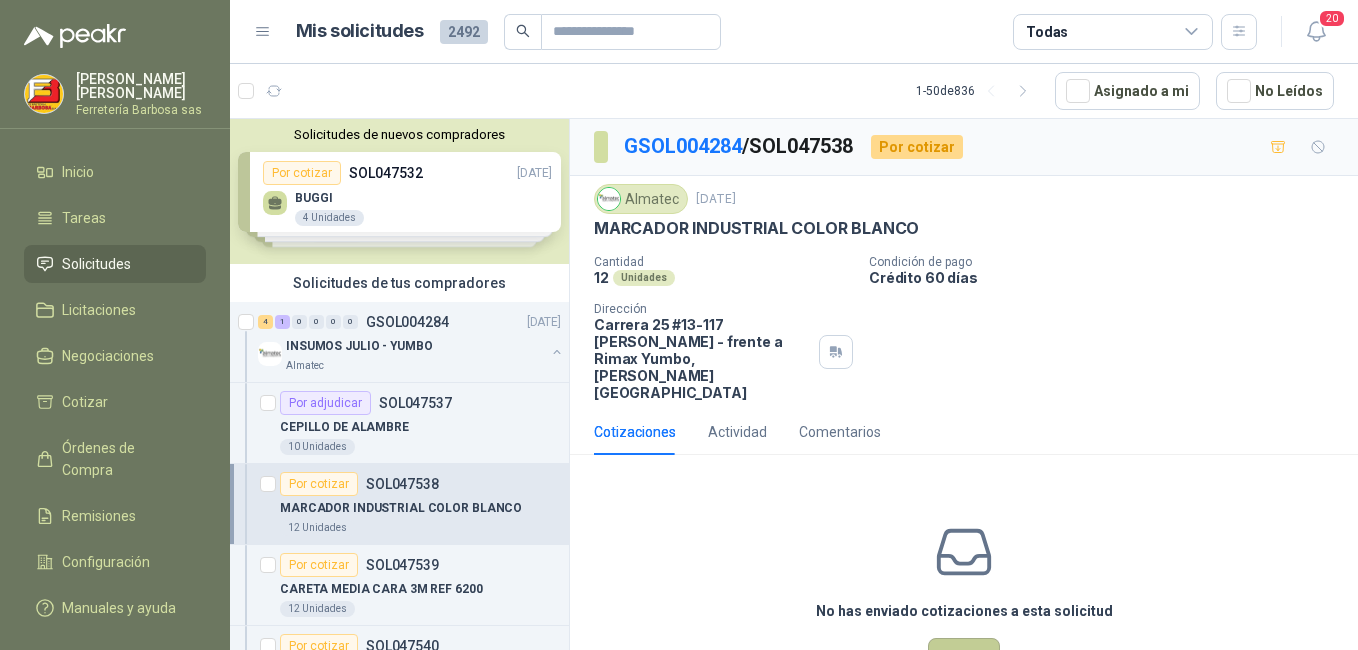 click on "Cotizar" at bounding box center (964, 657) 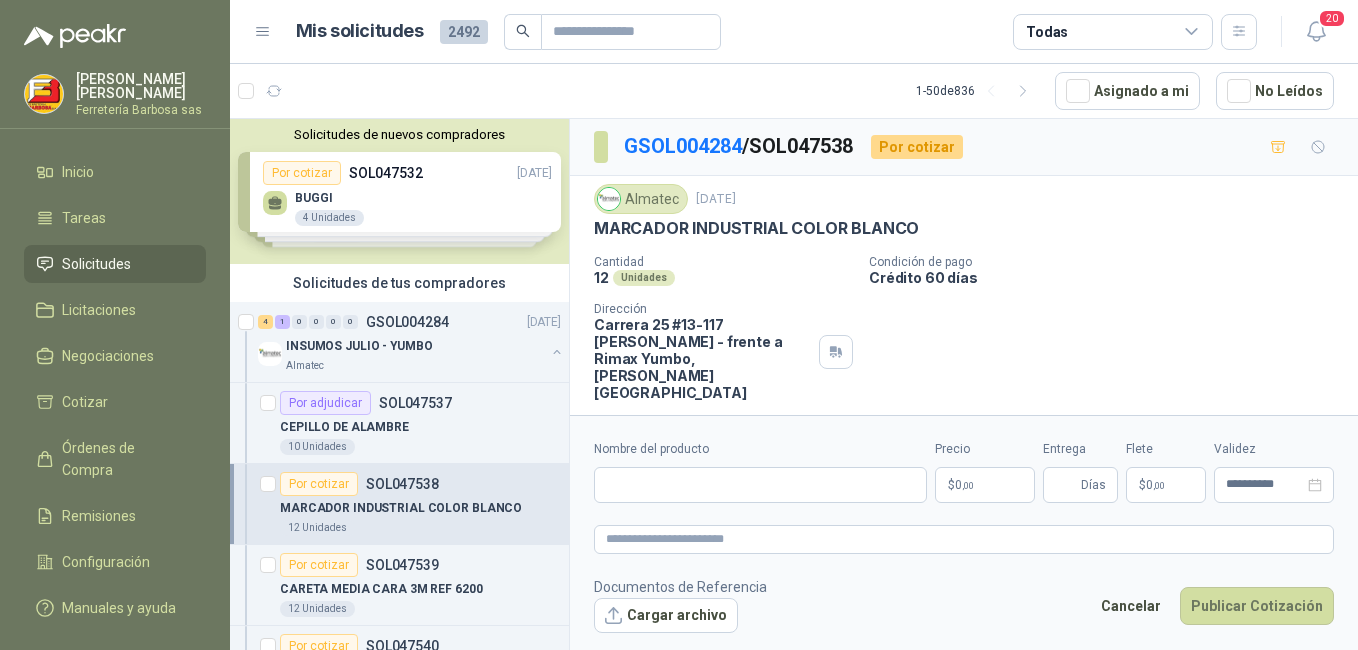 type 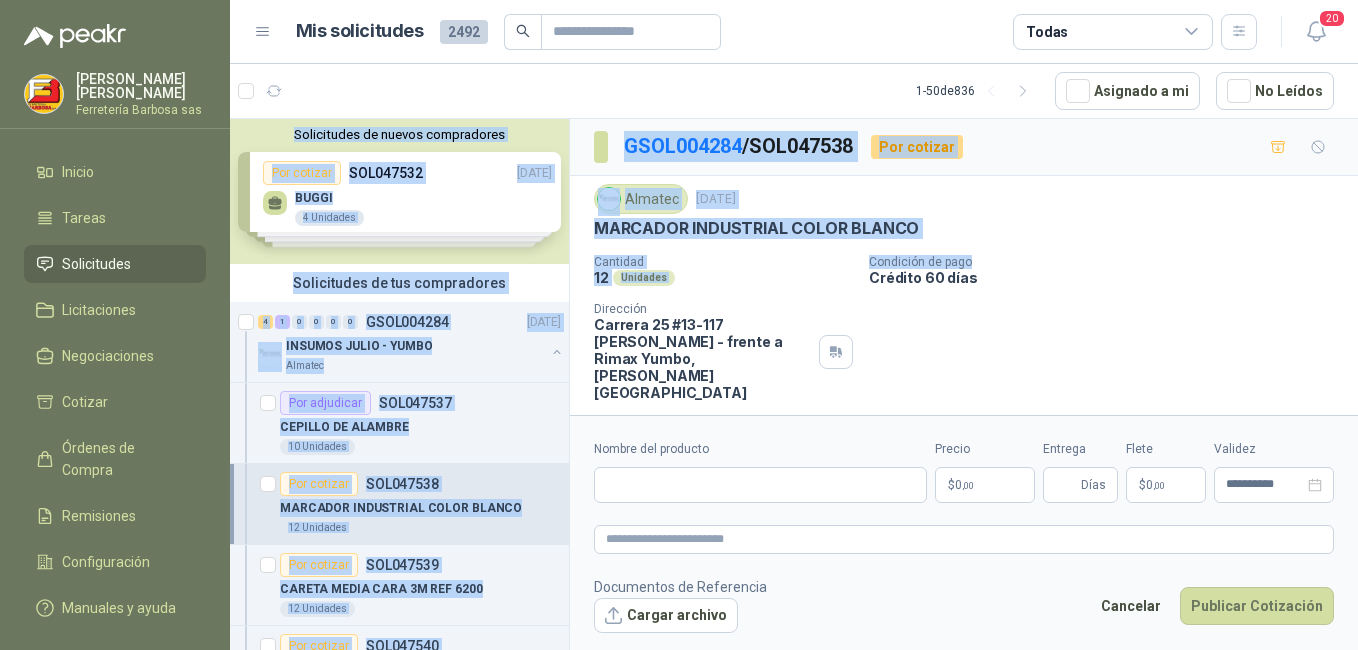 drag, startPoint x: 1340, startPoint y: 221, endPoint x: 1336, endPoint y: 253, distance: 32.24903 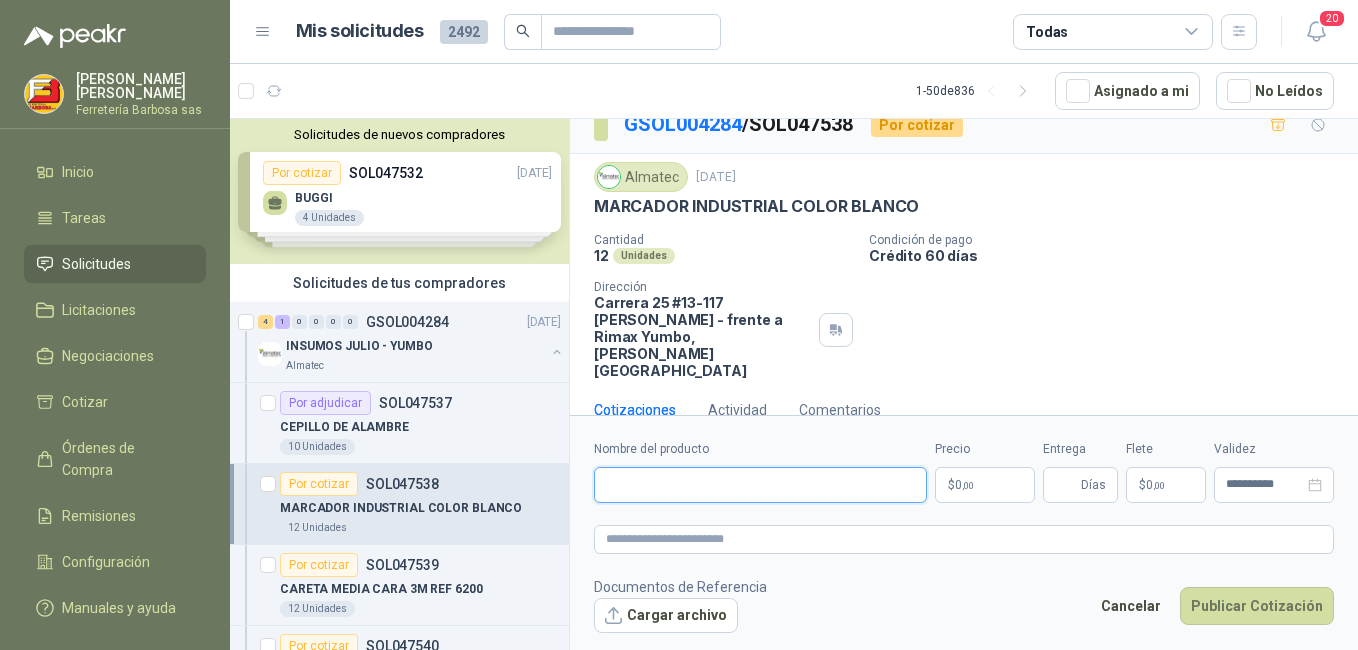 click on "Nombre del producto" at bounding box center (760, 485) 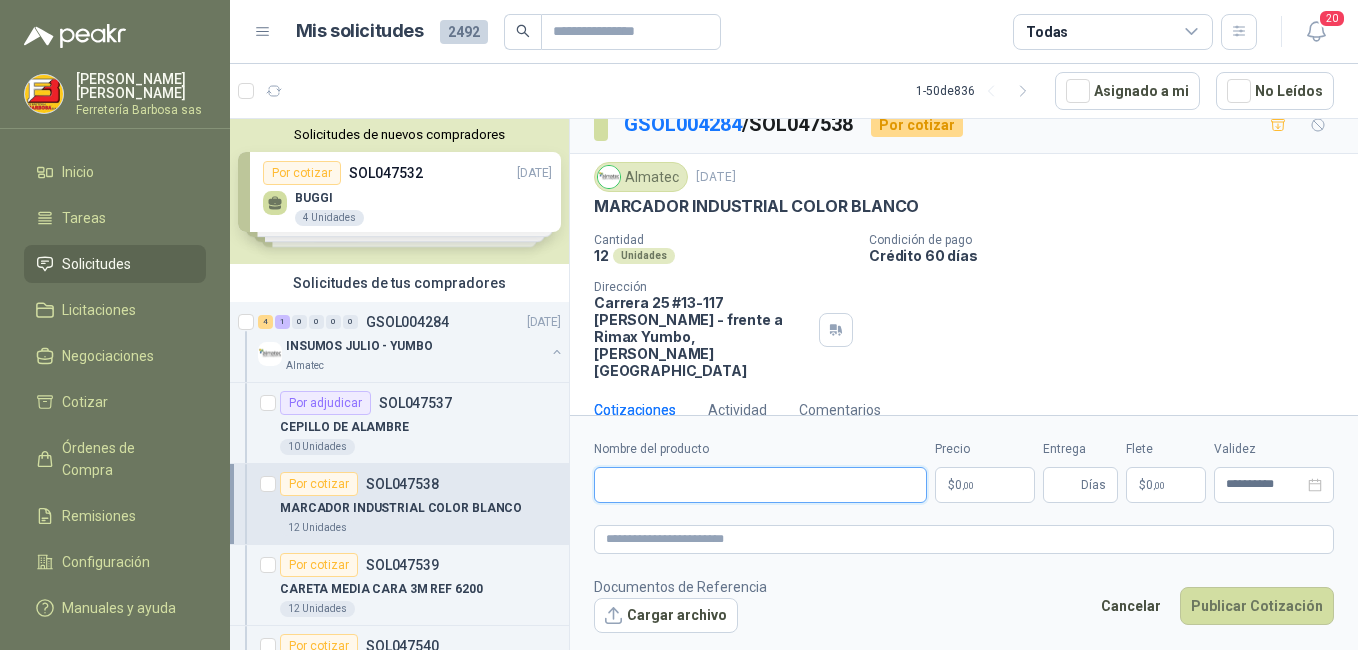 paste on "**********" 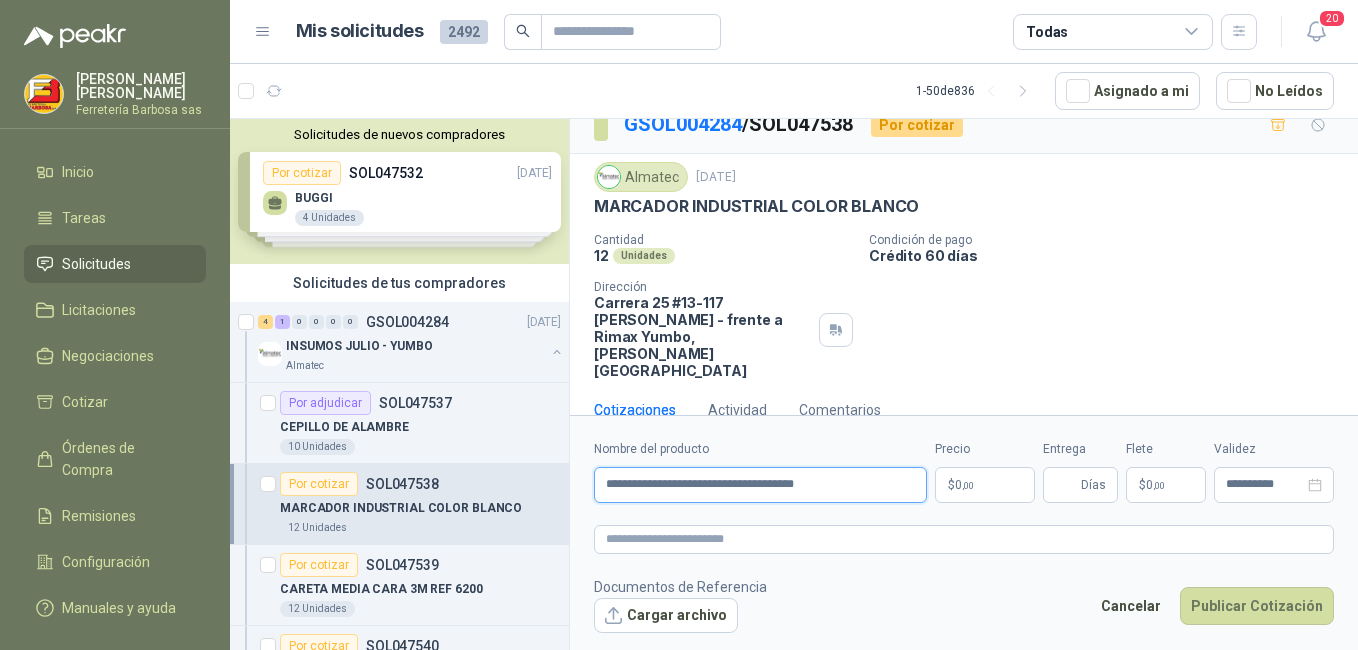 type on "**********" 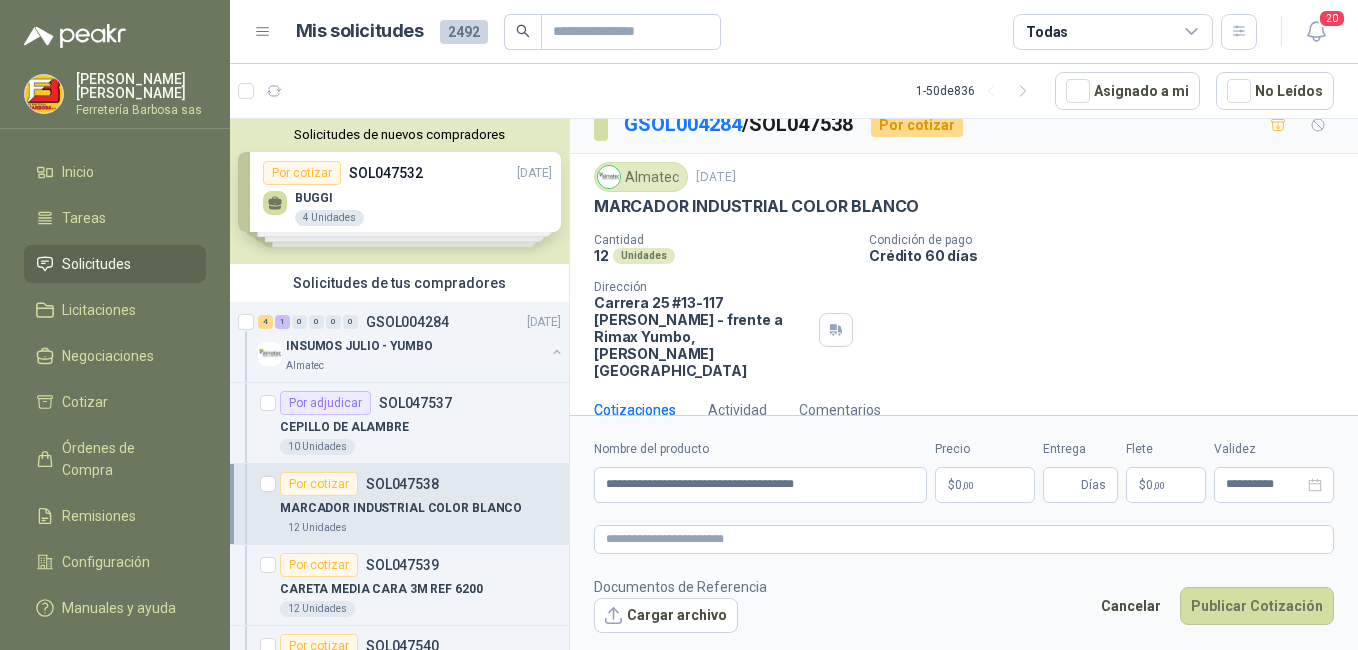 click on "$  0 ,00" at bounding box center (985, 485) 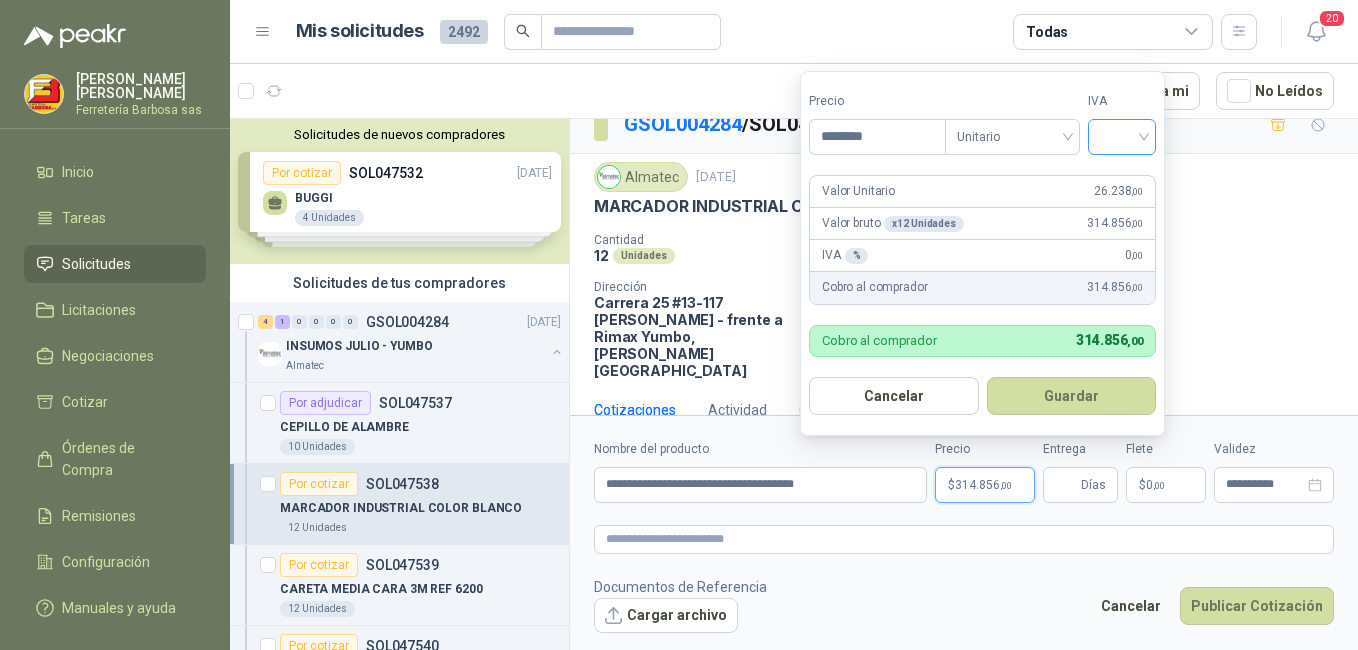 type on "********" 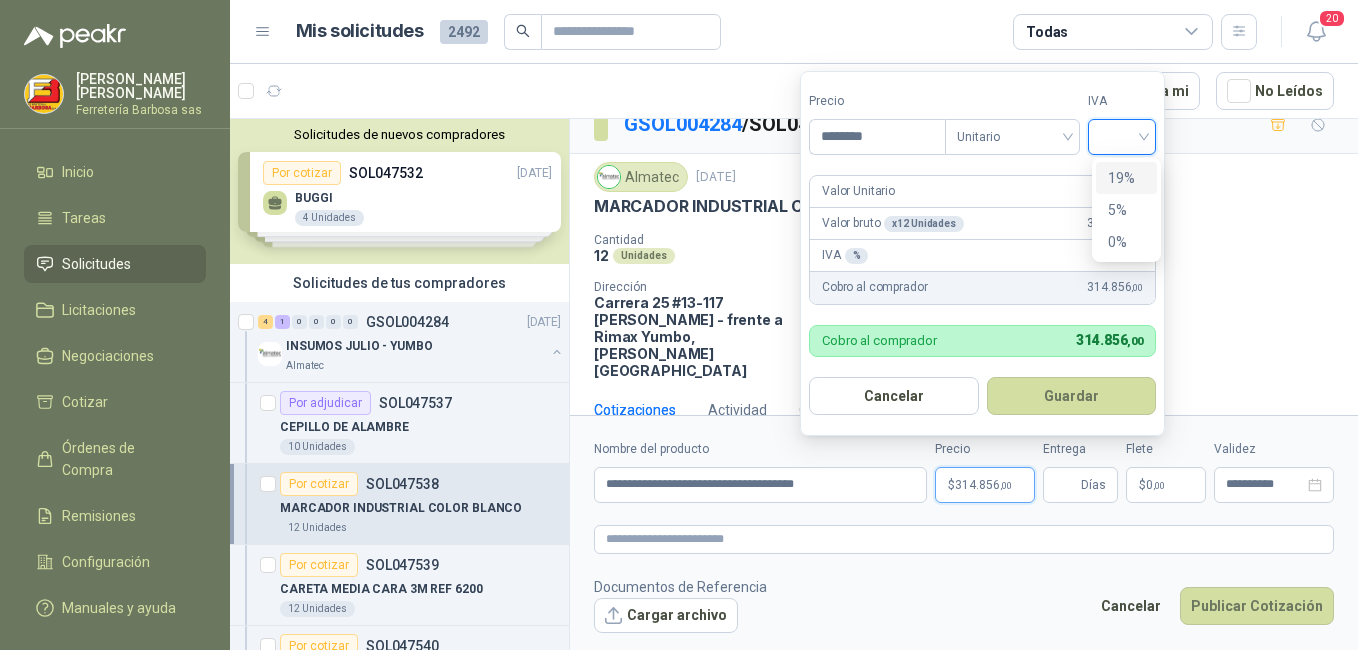 click on "19%" at bounding box center (1126, 178) 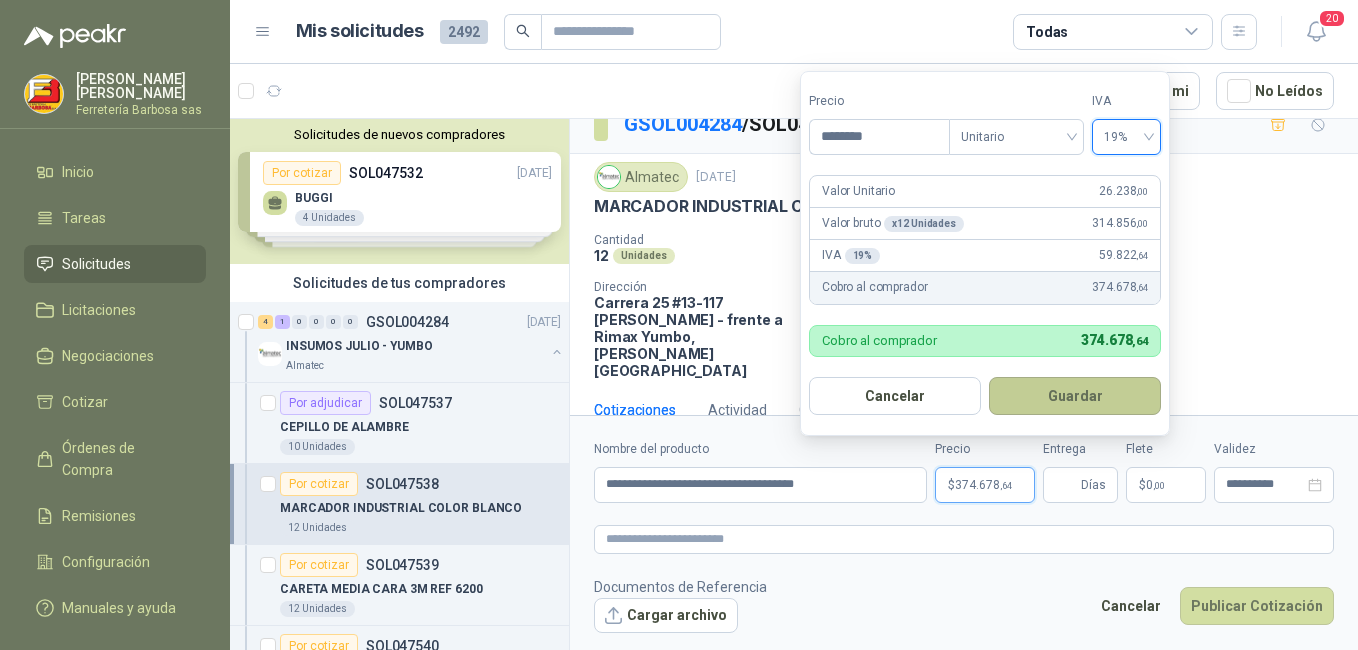 click on "Guardar" at bounding box center (1075, 396) 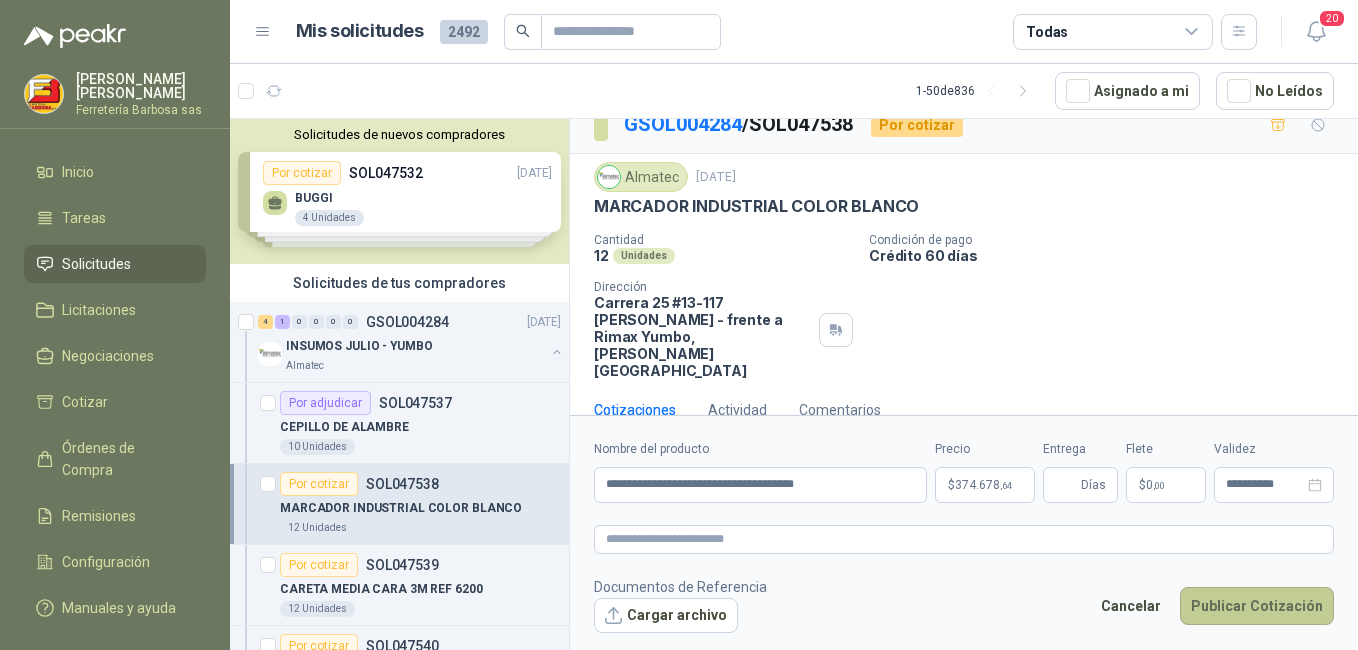click on "Publicar Cotización" at bounding box center [1257, 606] 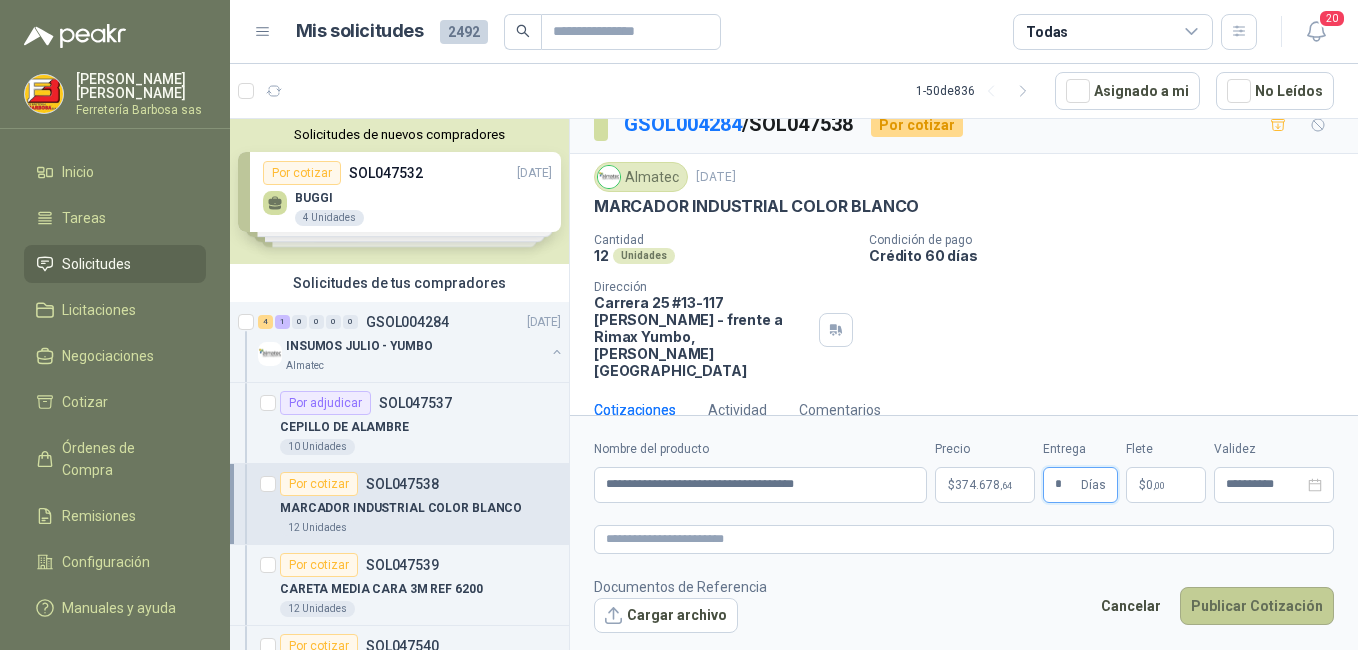 type on "*" 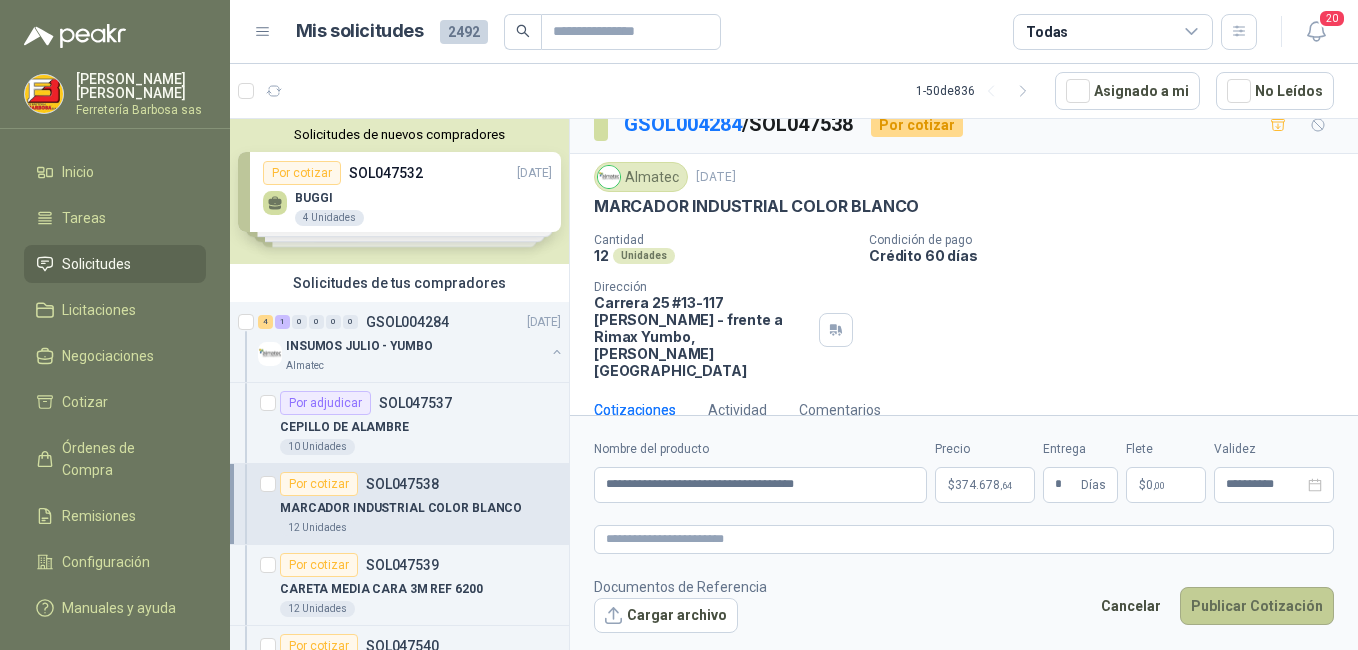 click on "Publicar Cotización" at bounding box center (1257, 606) 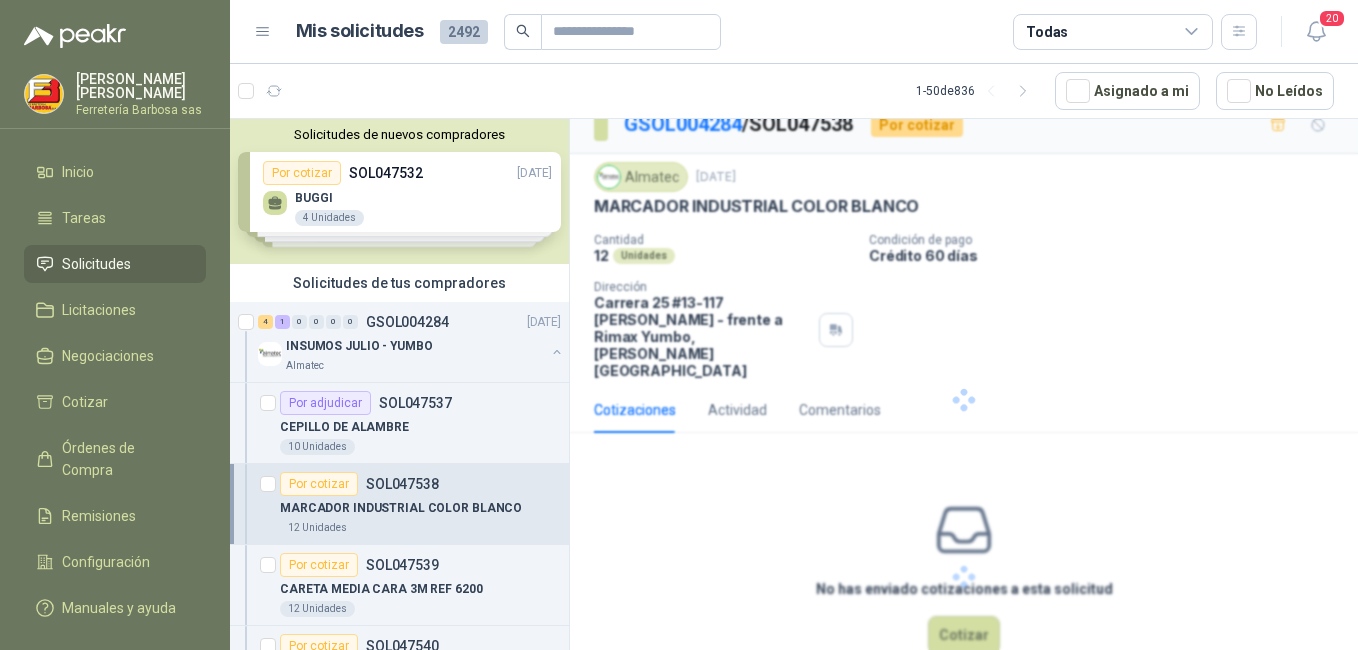 scroll, scrollTop: 0, scrollLeft: 0, axis: both 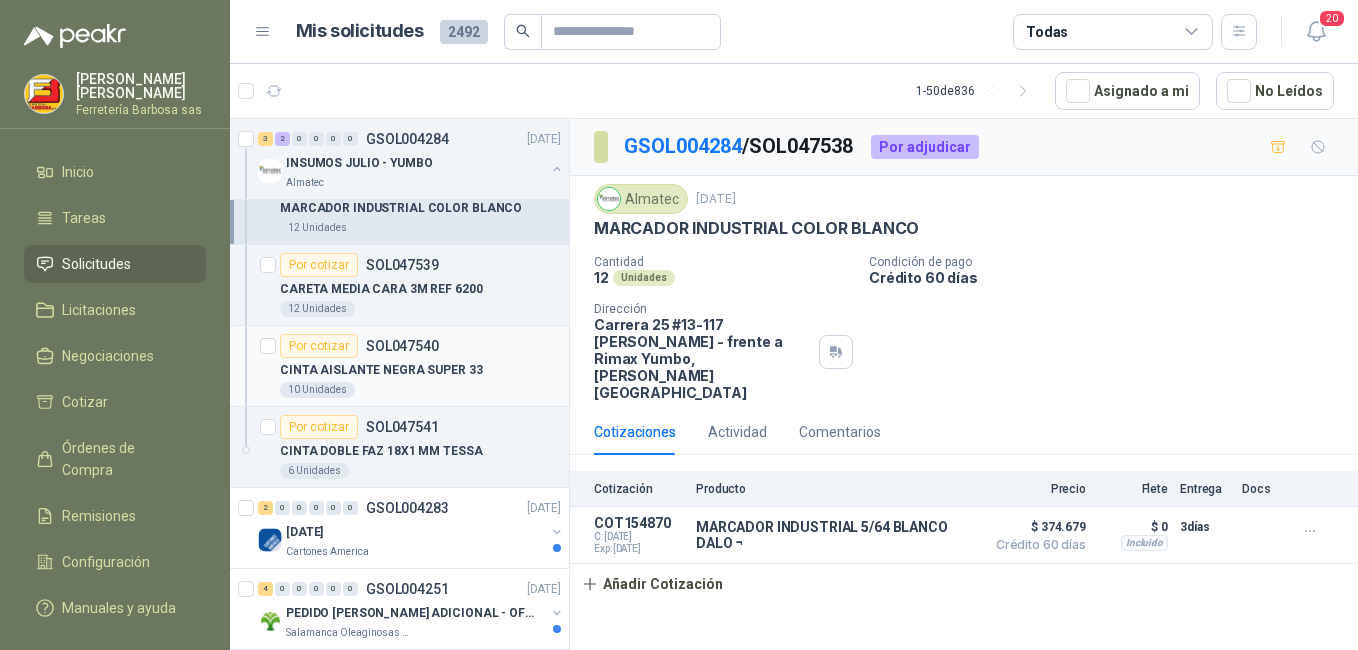 click on "CINTA AISLANTE NEGRA SUPER 33" at bounding box center (381, 370) 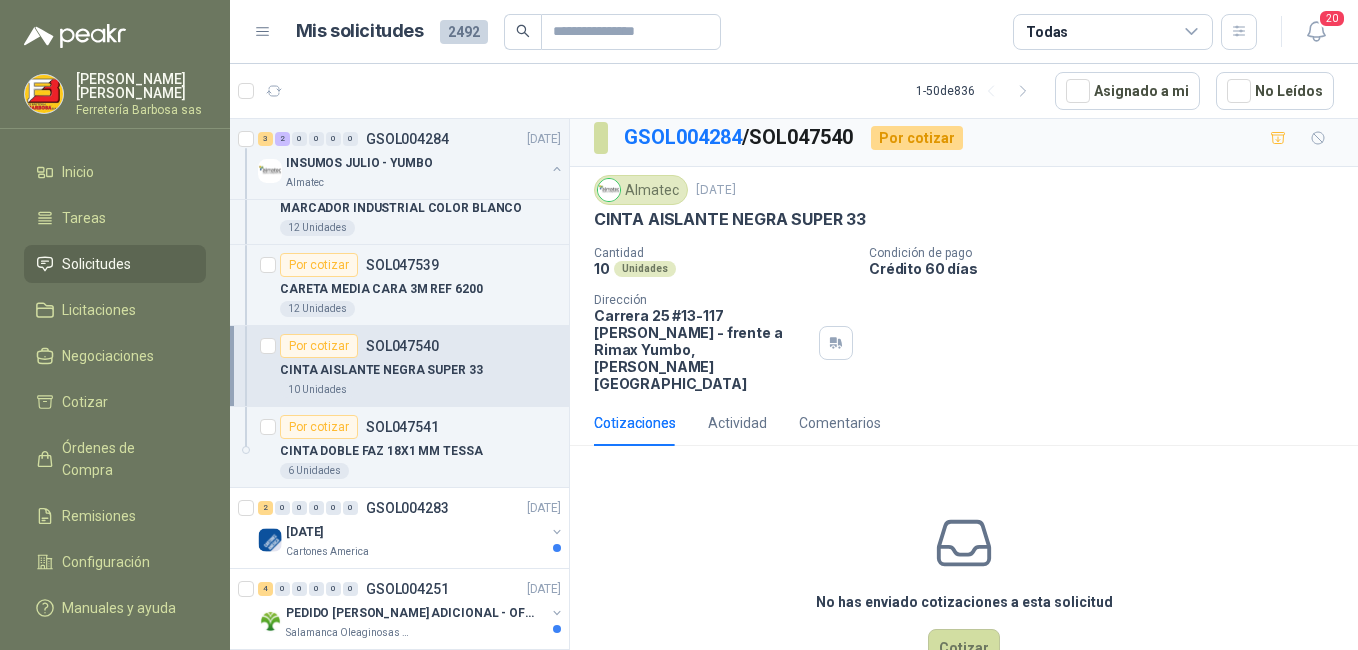 scroll, scrollTop: 36, scrollLeft: 0, axis: vertical 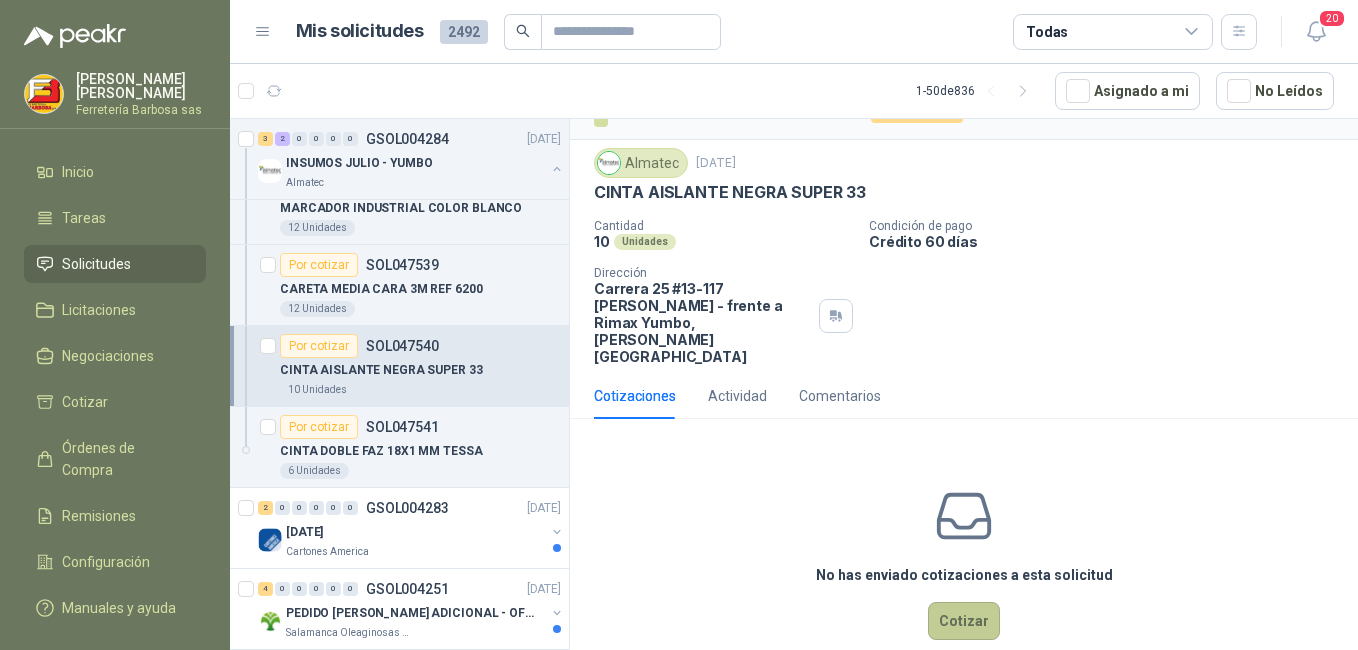 click on "Cotizar" at bounding box center (964, 621) 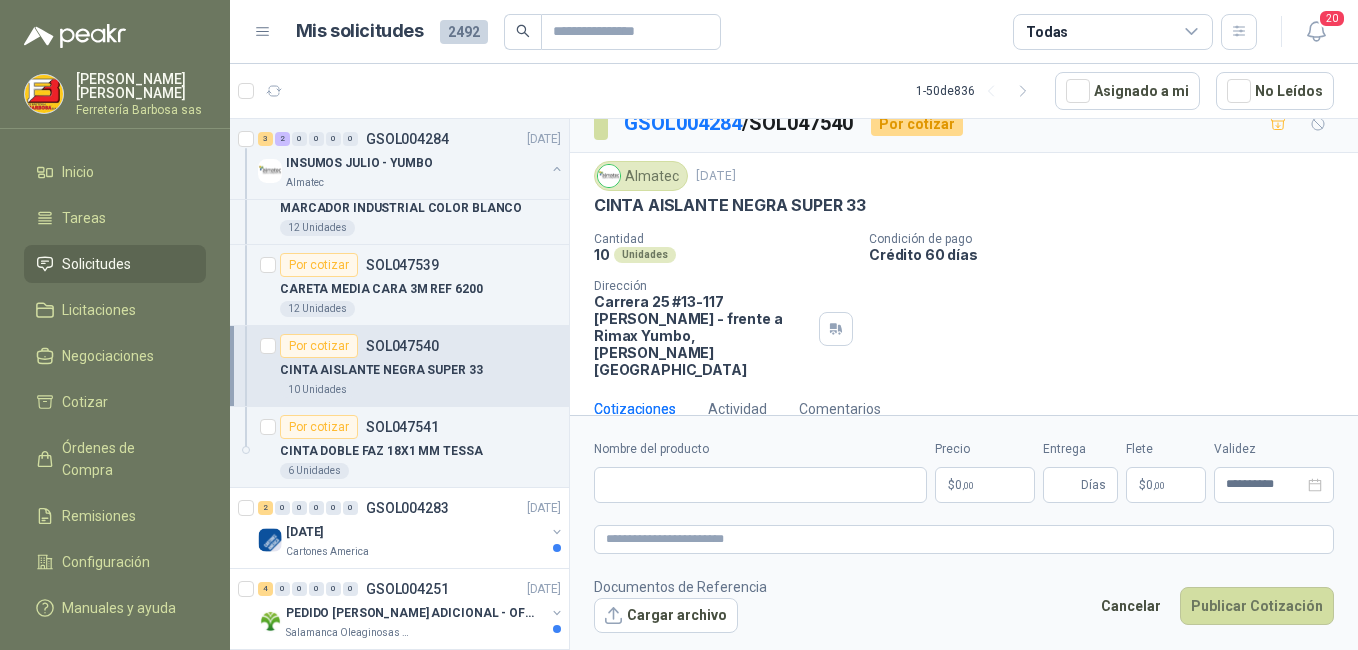 type 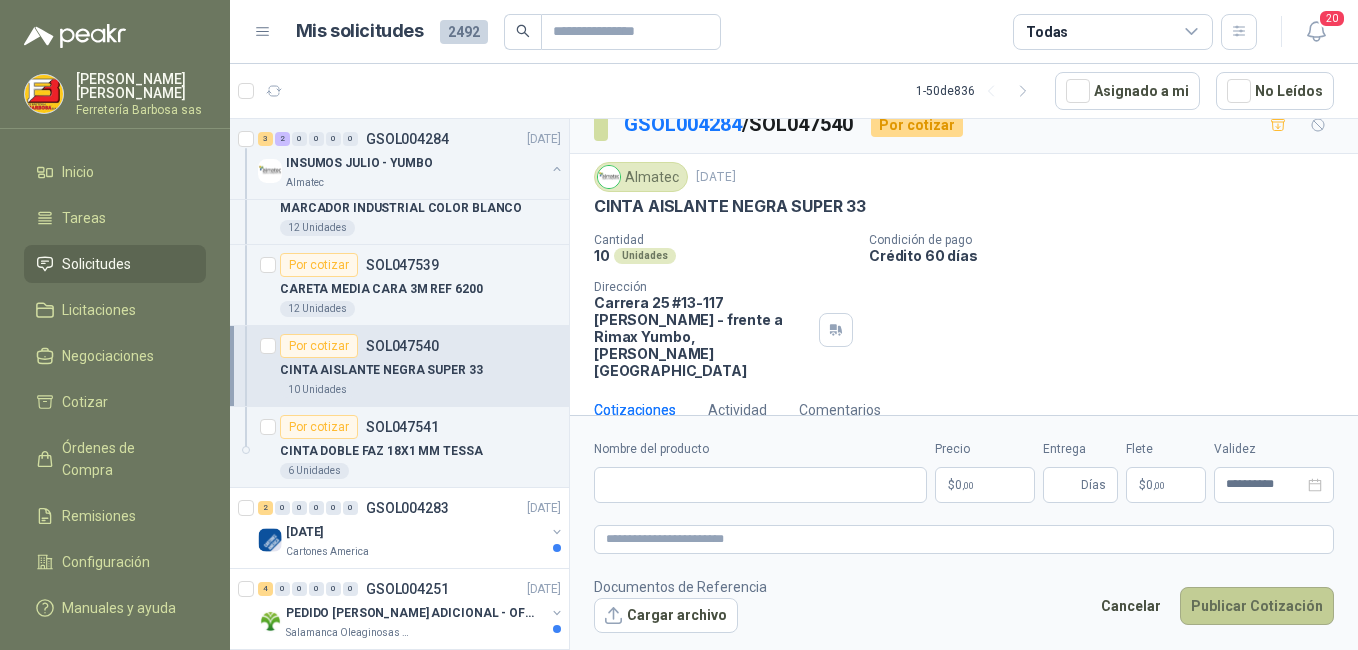 click on "Publicar Cotización" at bounding box center (1257, 606) 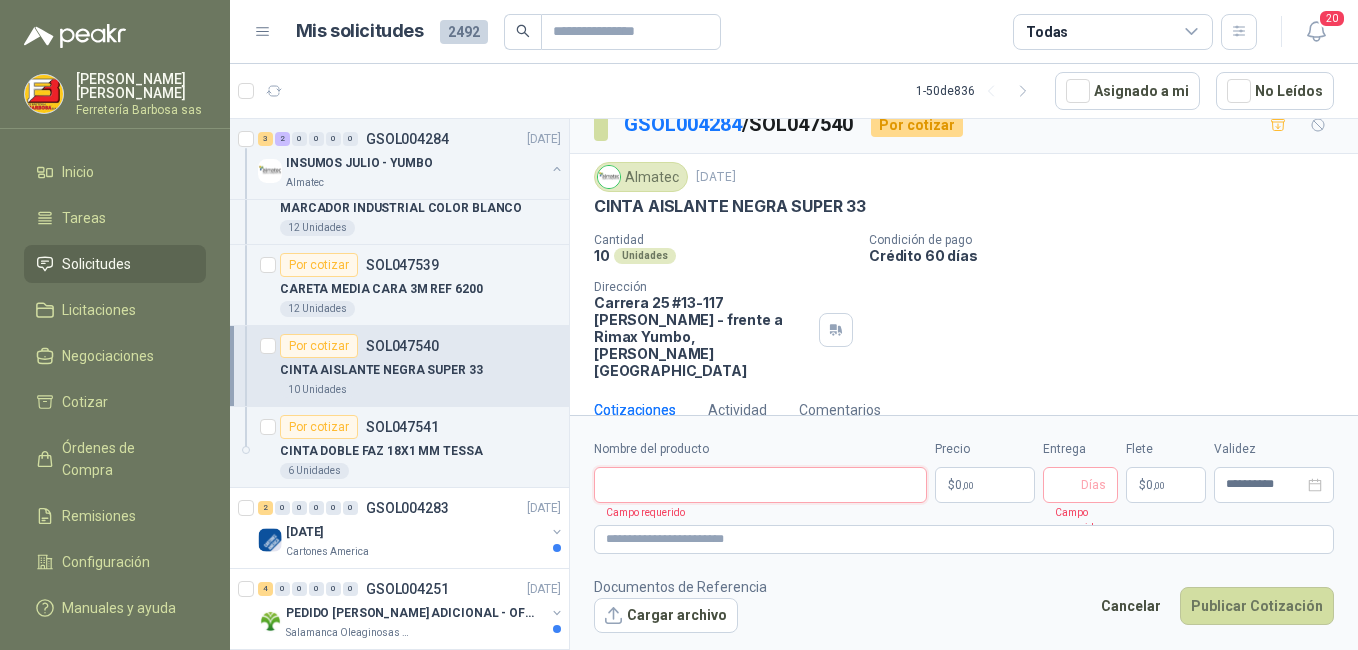 paste on "**********" 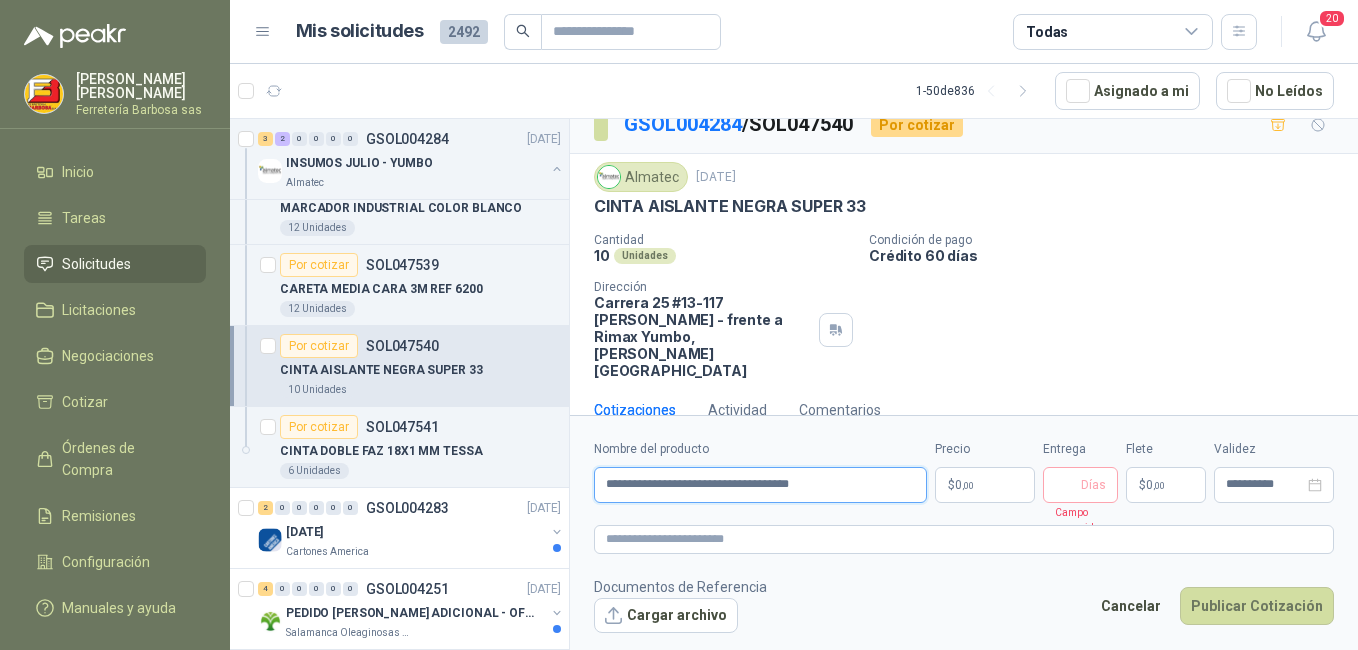 type on "**********" 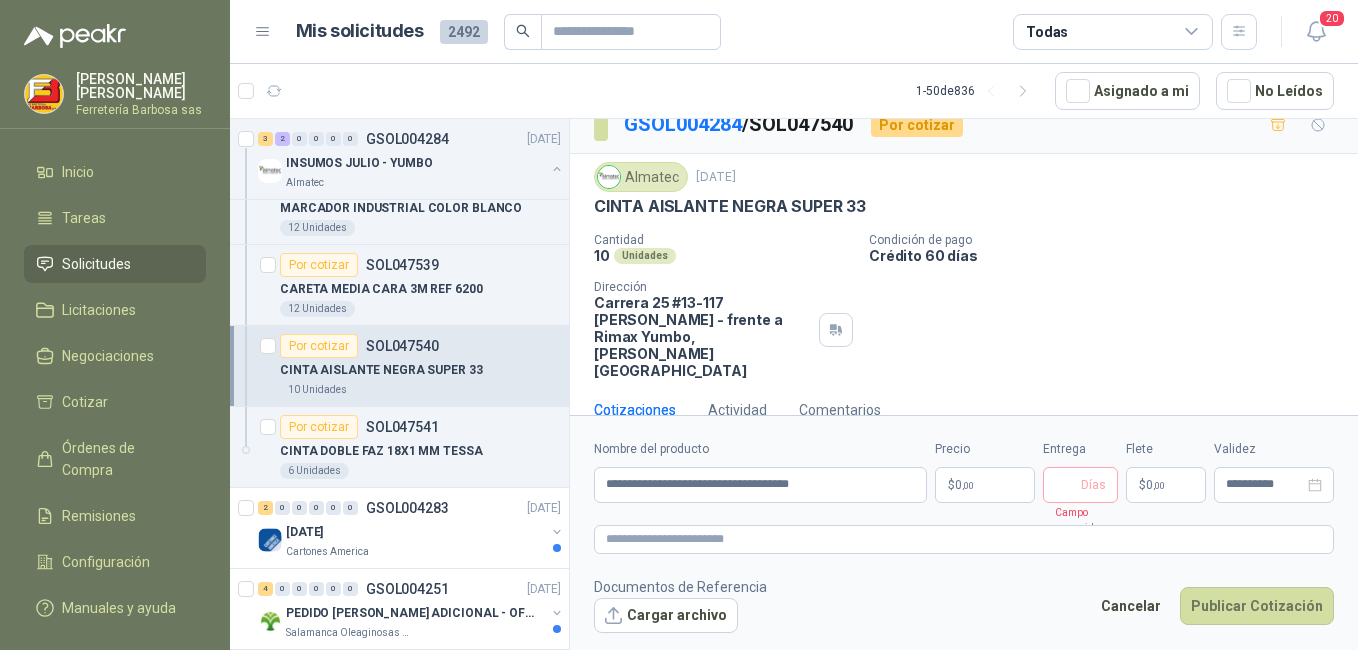 click on "$  0 ,00" at bounding box center [985, 485] 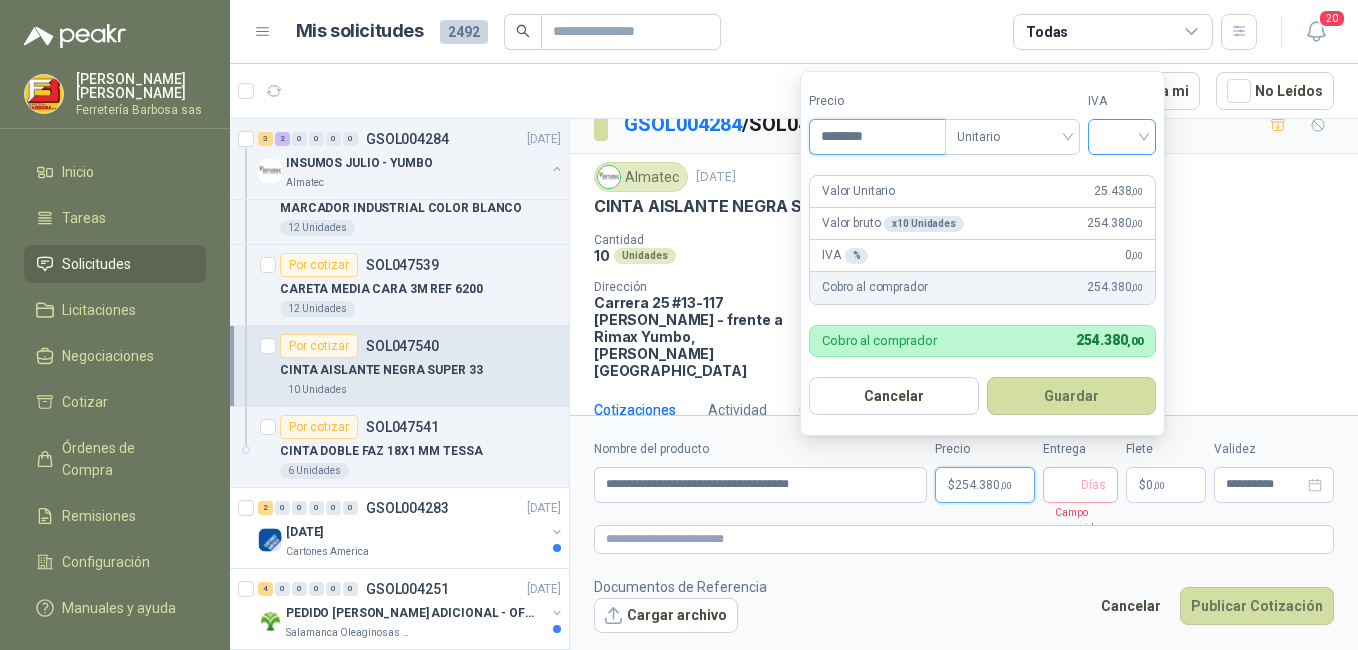 type on "********" 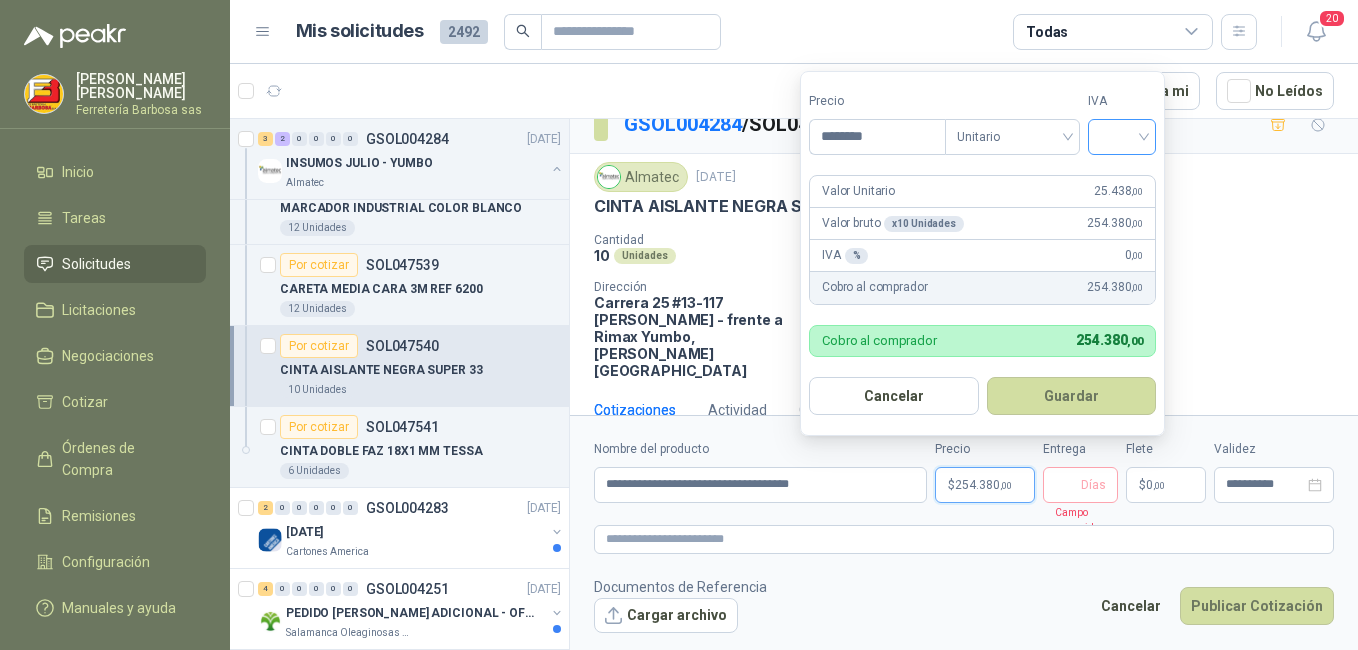 click at bounding box center [1122, 135] 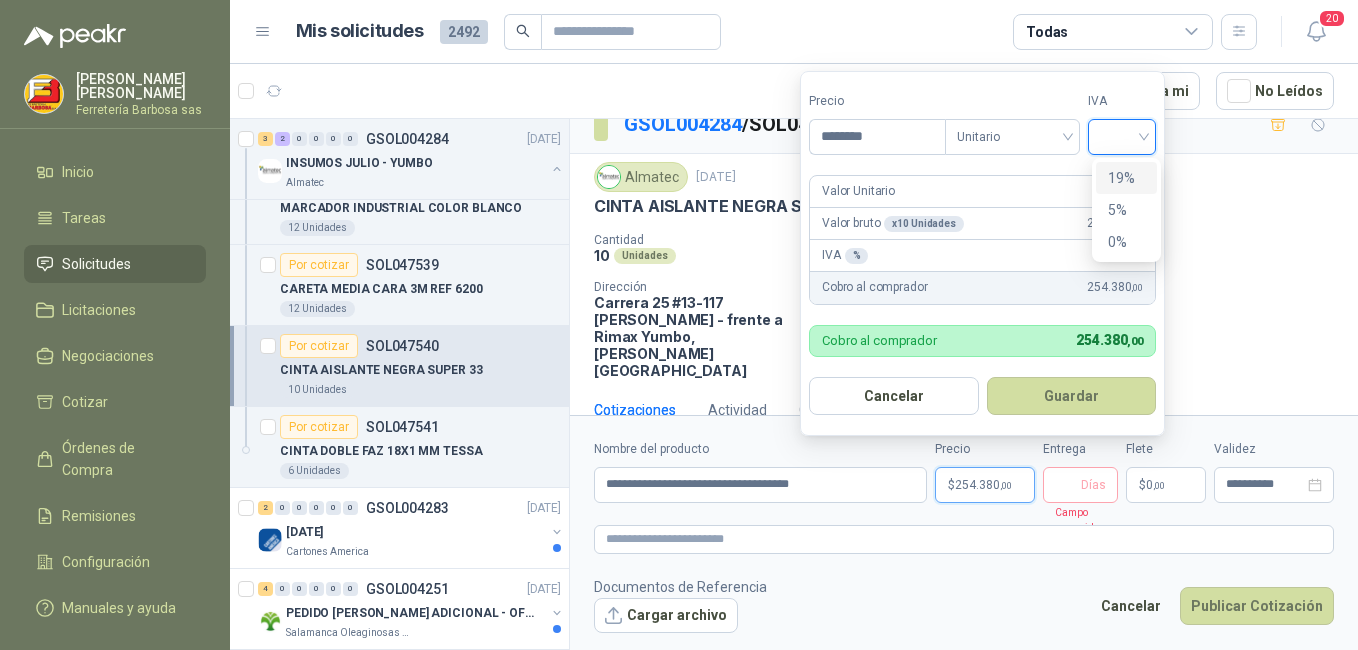 click on "19%" at bounding box center [1126, 178] 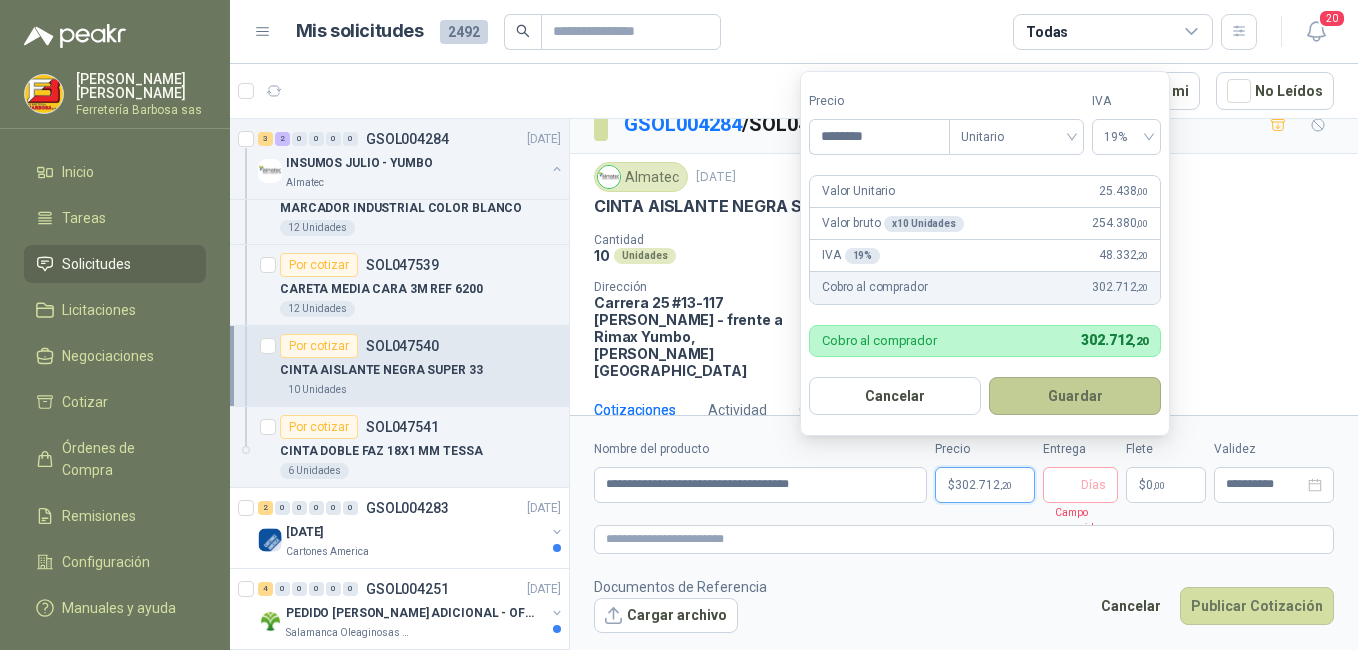 click on "Guardar" at bounding box center [1075, 396] 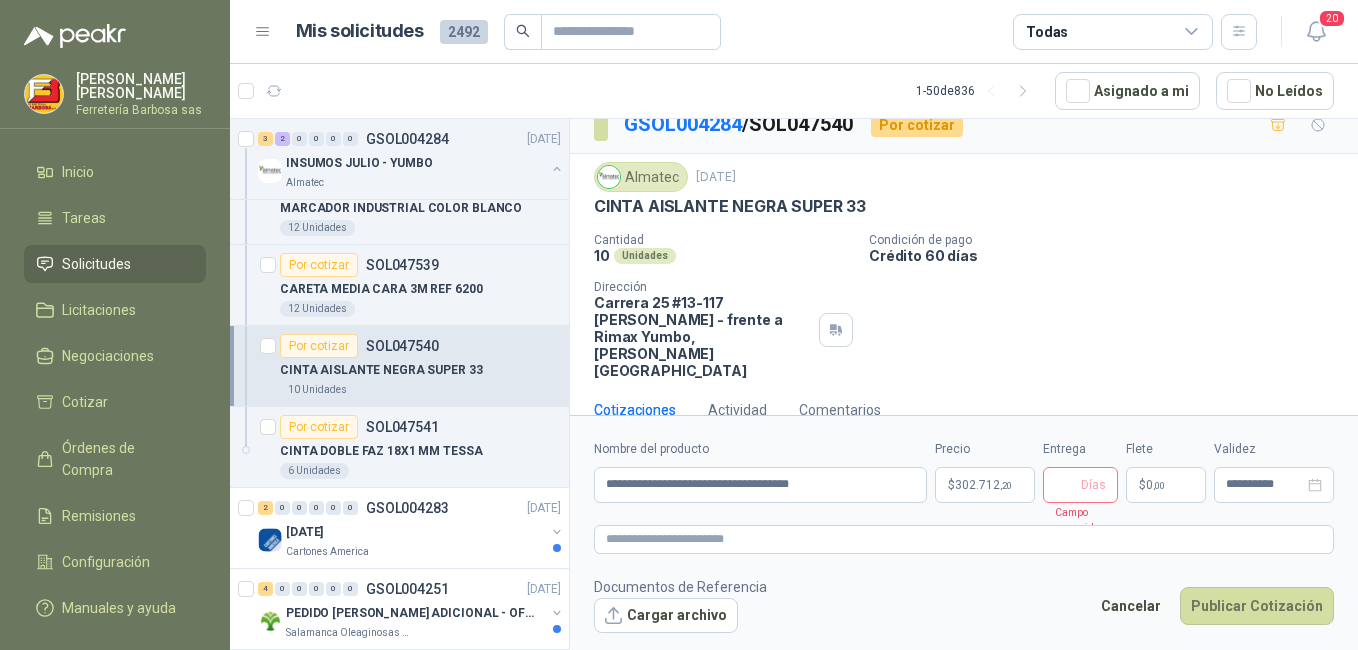 click on "Días" at bounding box center (1093, 485) 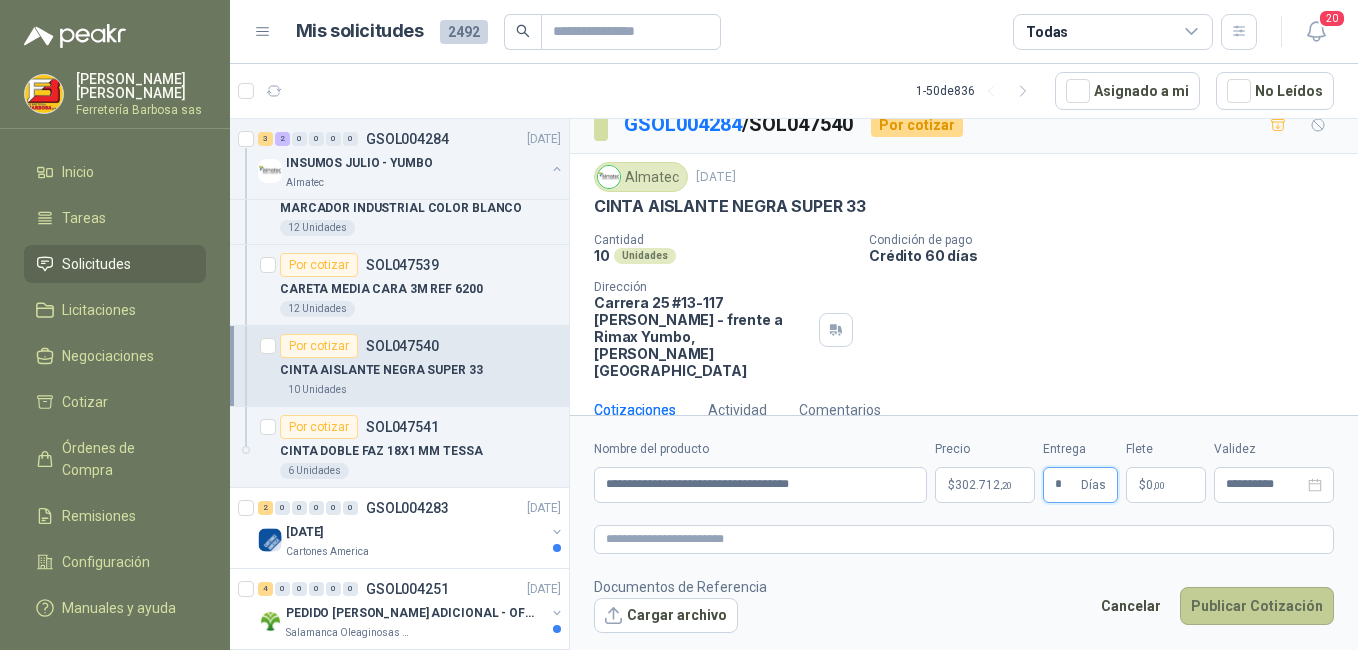type on "*" 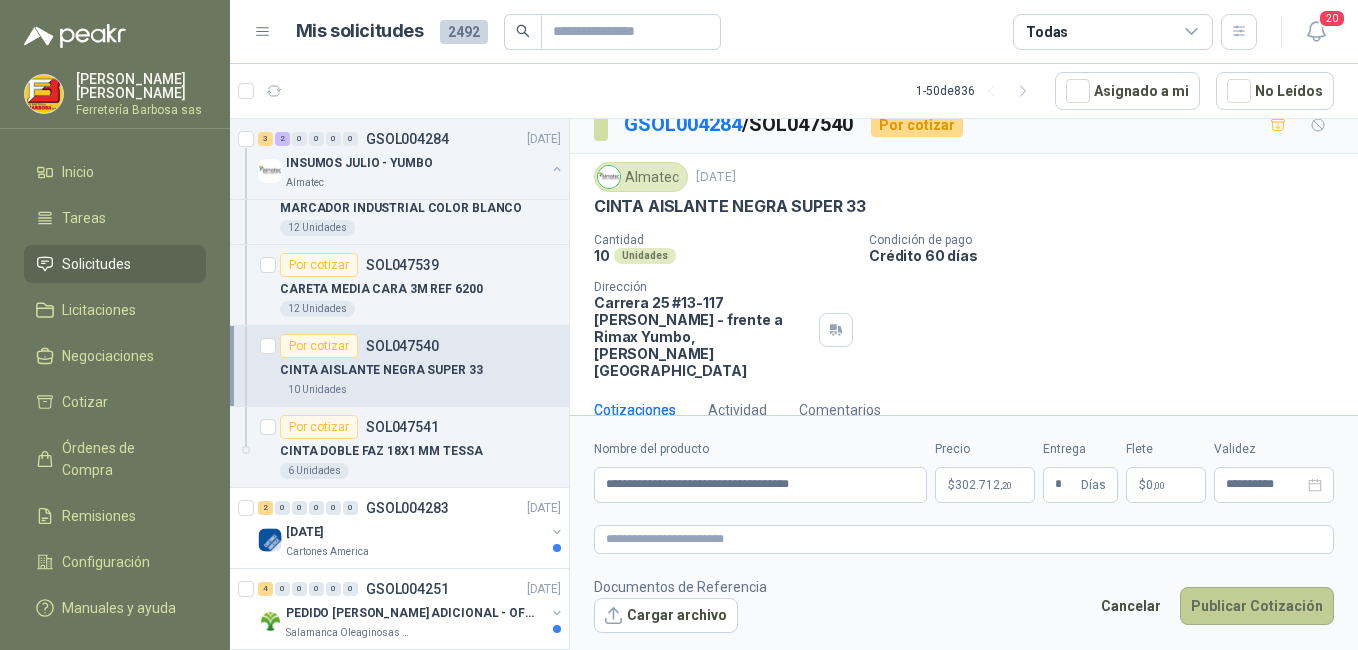 click on "Publicar Cotización" at bounding box center [1257, 606] 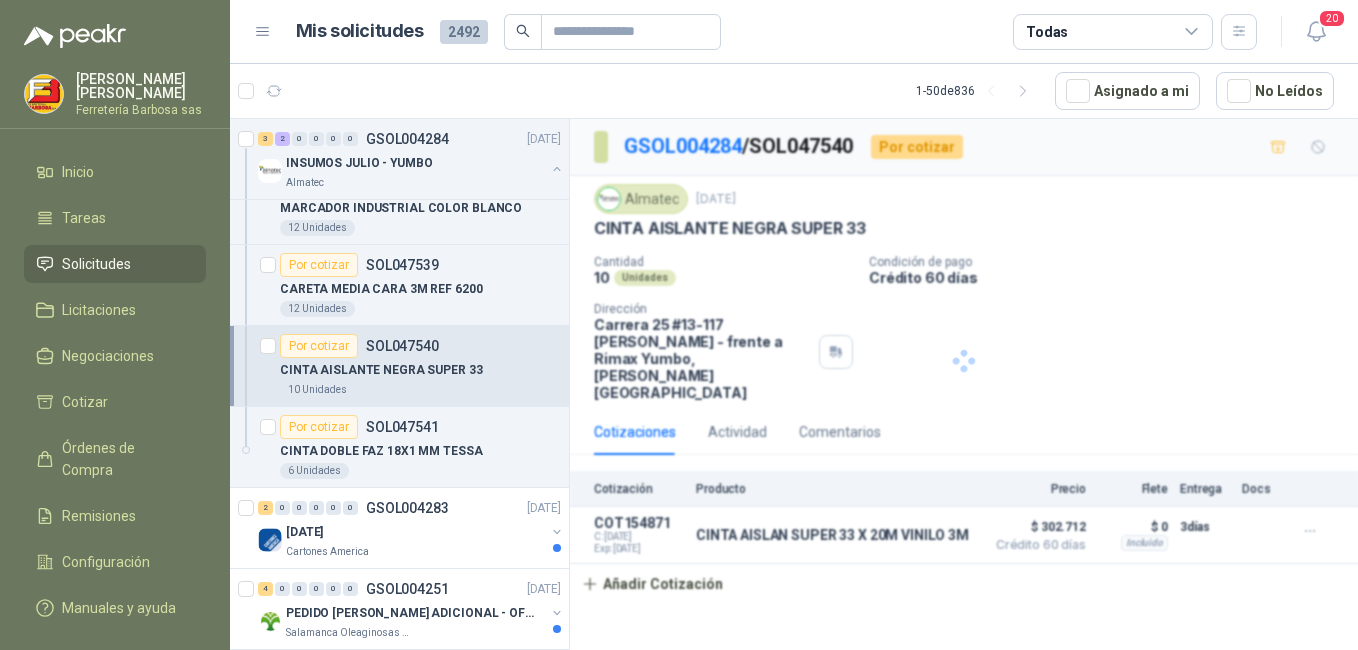 scroll, scrollTop: 0, scrollLeft: 0, axis: both 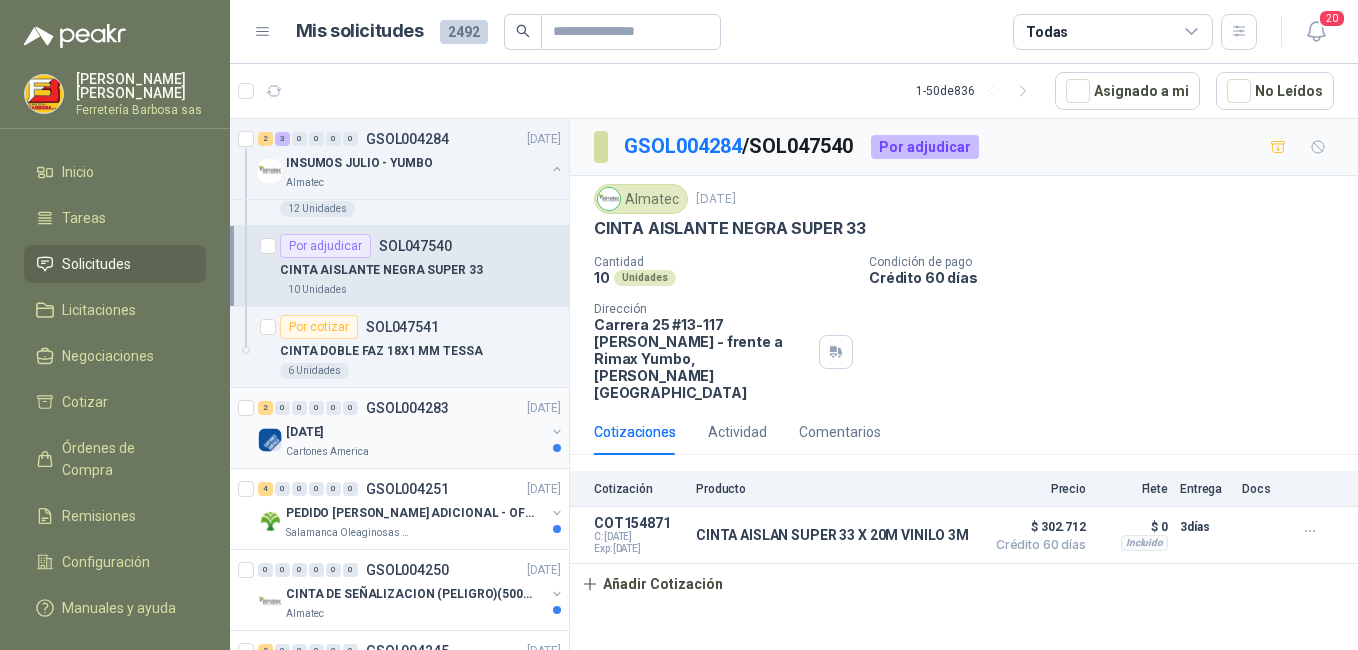 click on "[DATE]" at bounding box center (415, 432) 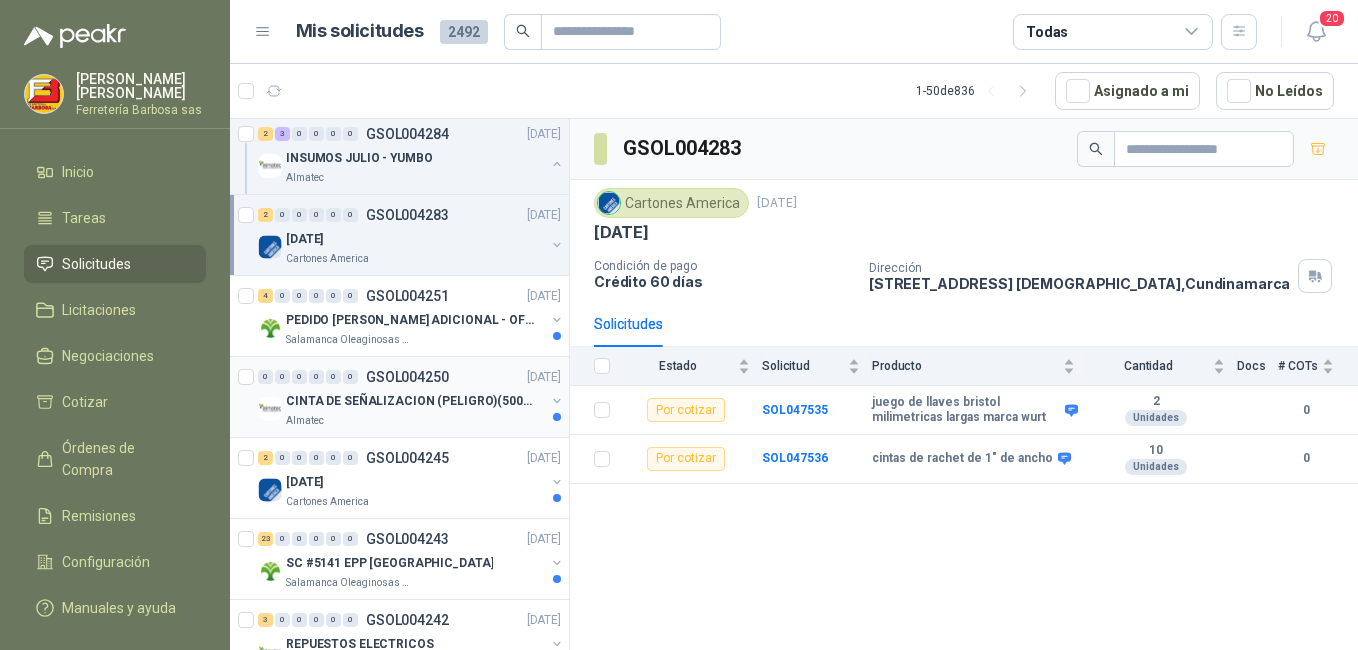 scroll, scrollTop: 700, scrollLeft: 0, axis: vertical 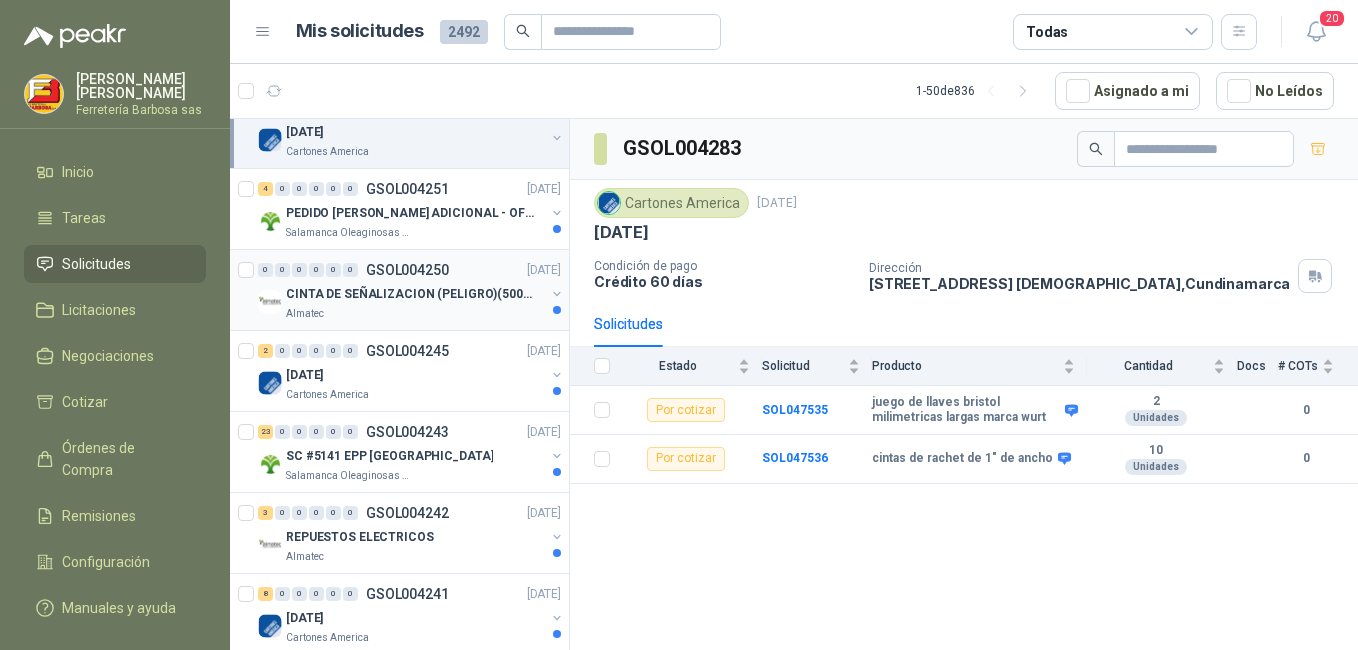 click on "CINTA DE SEÑALIZACION (PELIGRO)(500mts)" at bounding box center [410, 294] 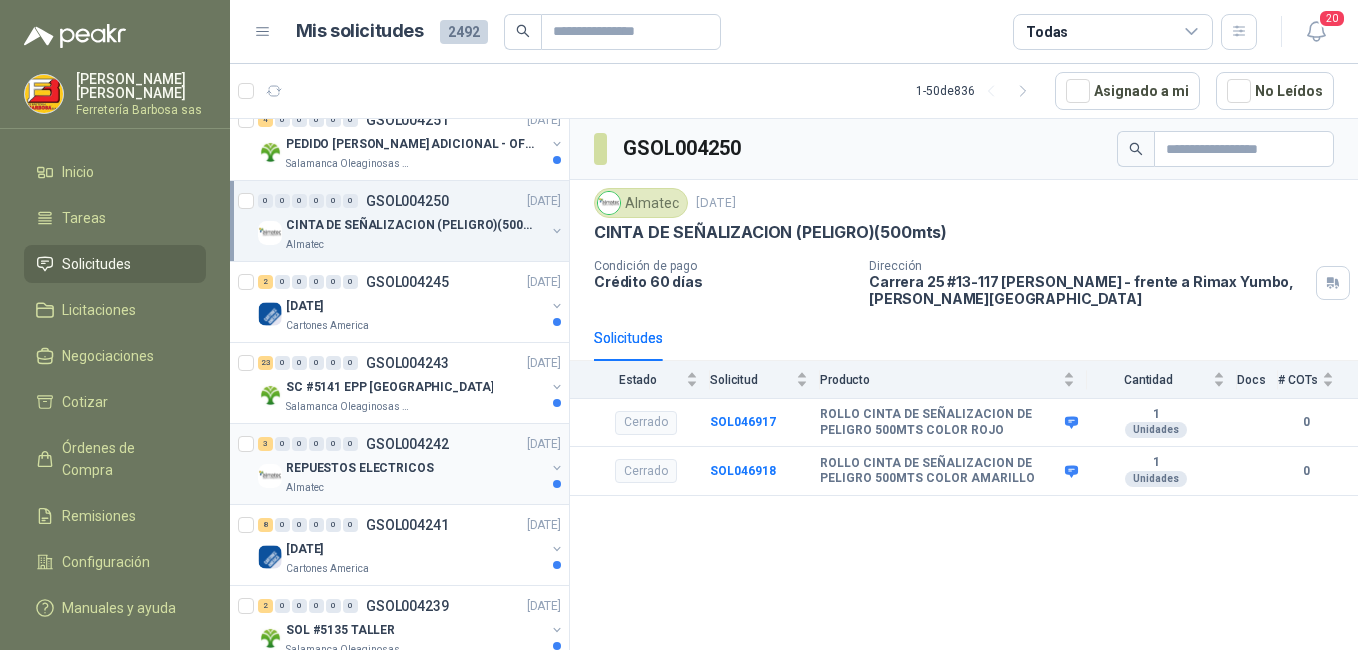 scroll, scrollTop: 800, scrollLeft: 0, axis: vertical 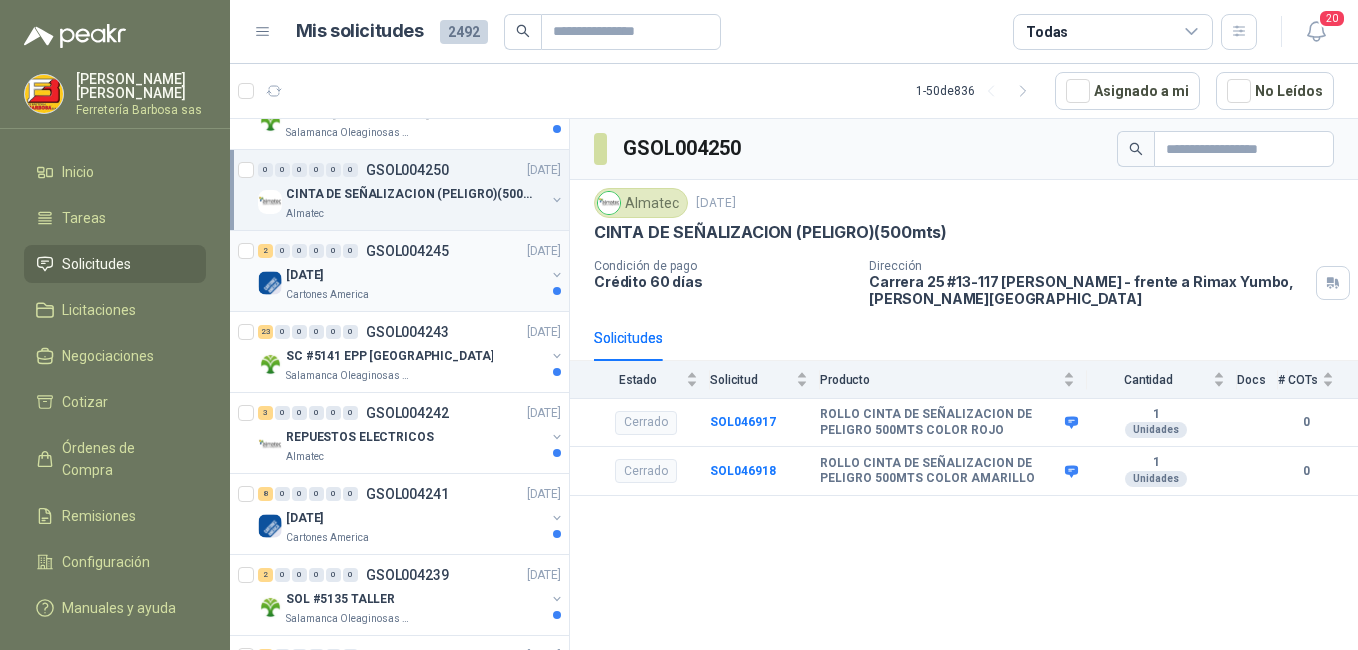 click on "[DATE]" at bounding box center [415, 275] 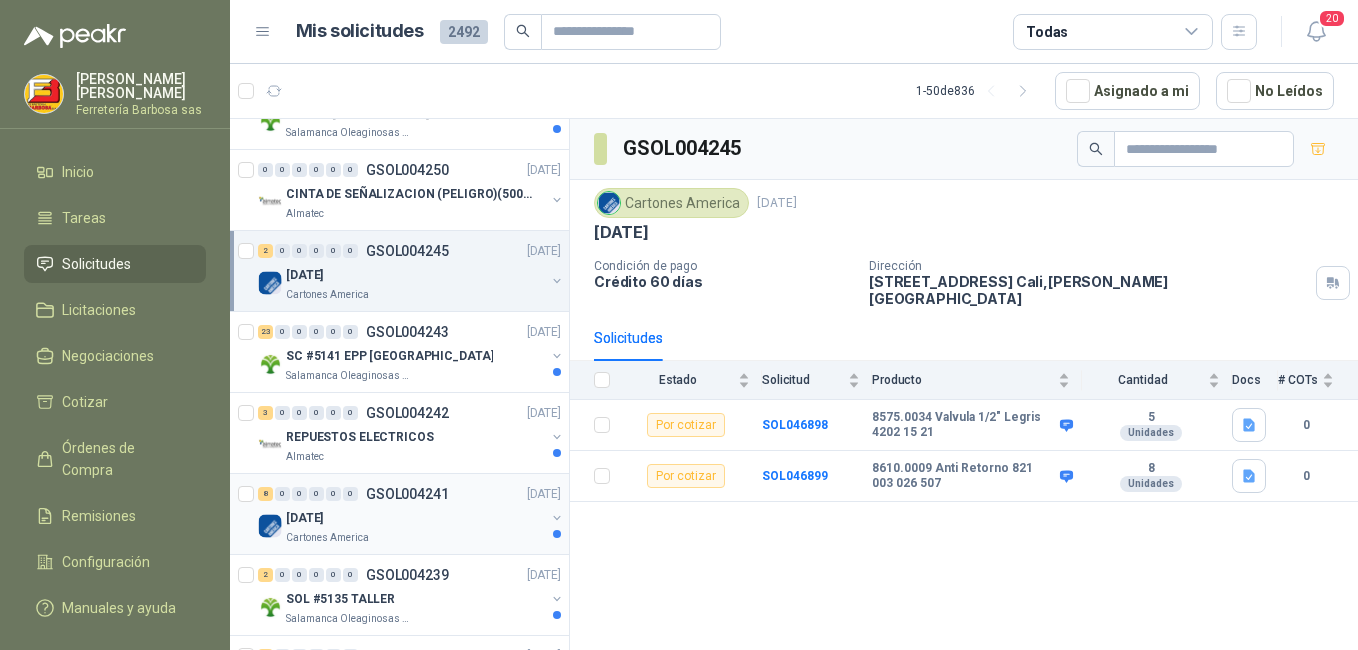 click on "[DATE]" at bounding box center [415, 518] 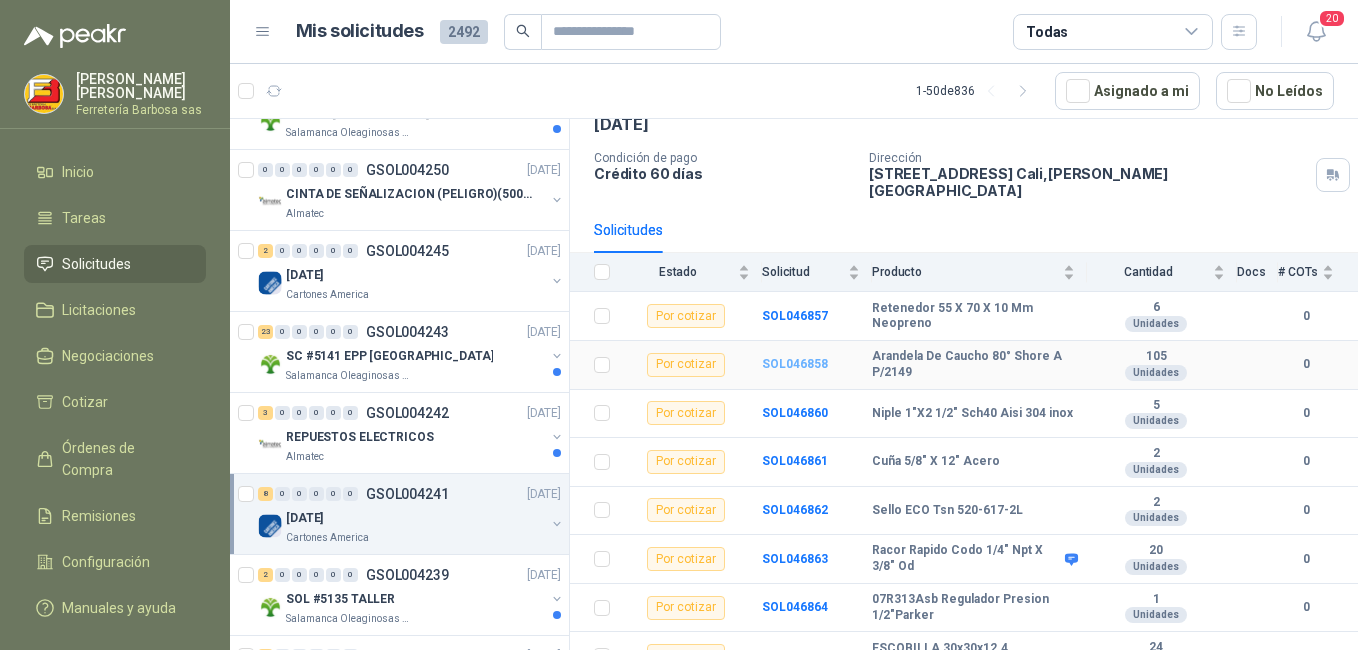 scroll, scrollTop: 118, scrollLeft: 0, axis: vertical 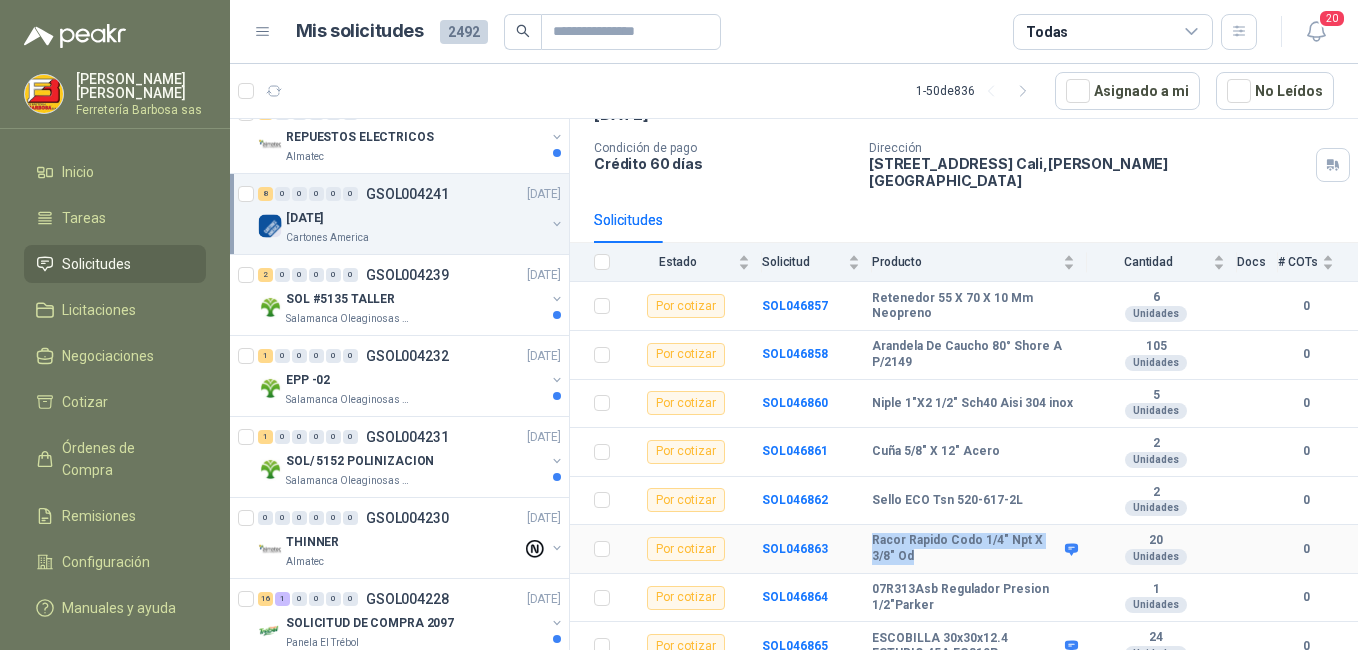 drag, startPoint x: 877, startPoint y: 526, endPoint x: 946, endPoint y: 545, distance: 71.568146 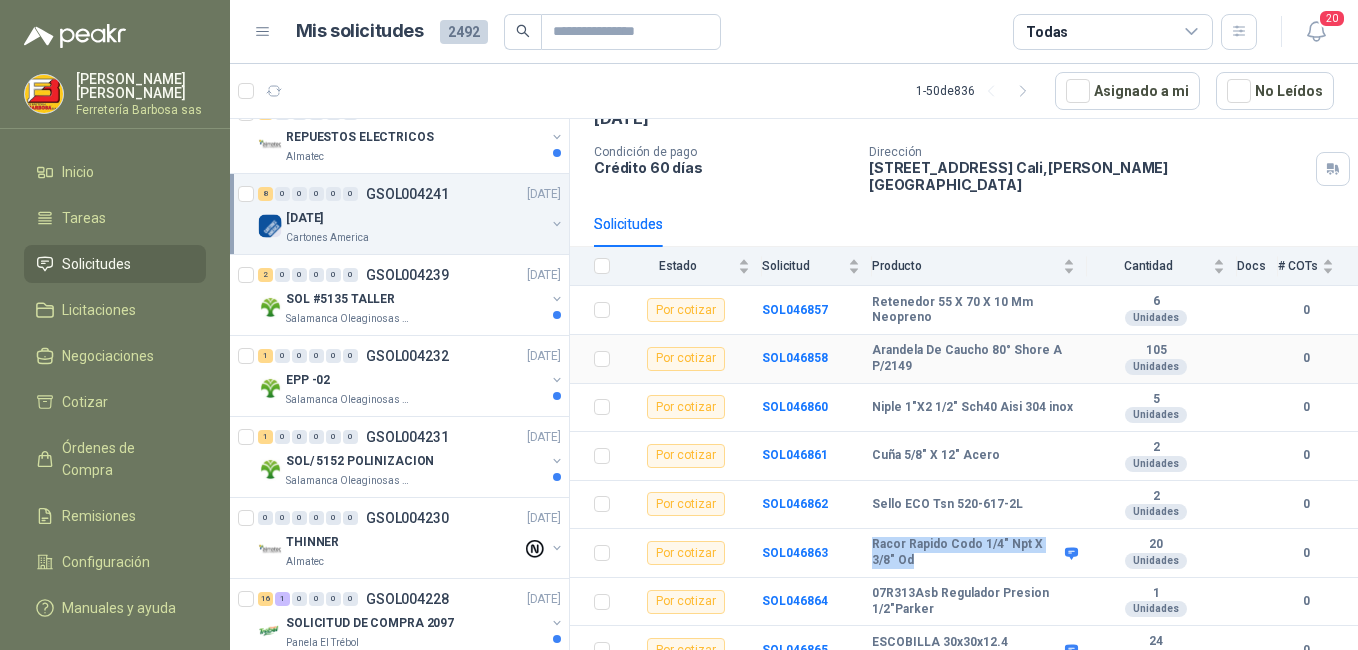 scroll, scrollTop: 118, scrollLeft: 0, axis: vertical 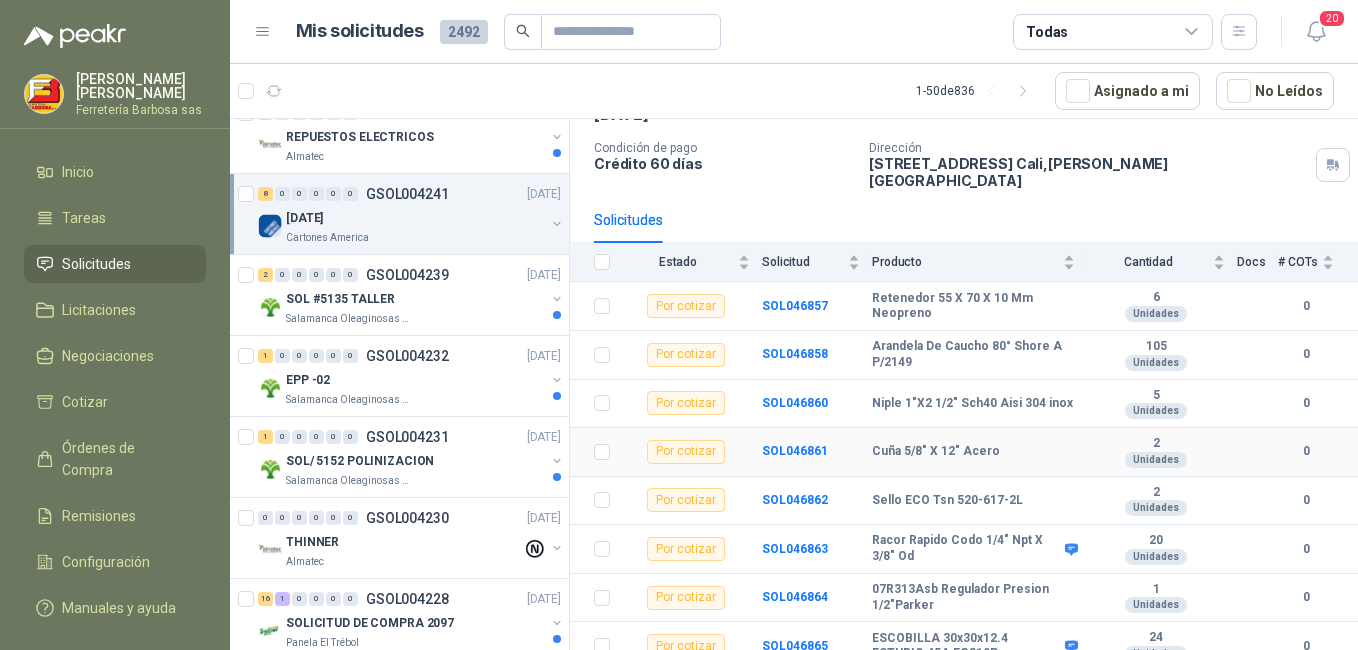 click on "Por cotizar" at bounding box center (686, 452) 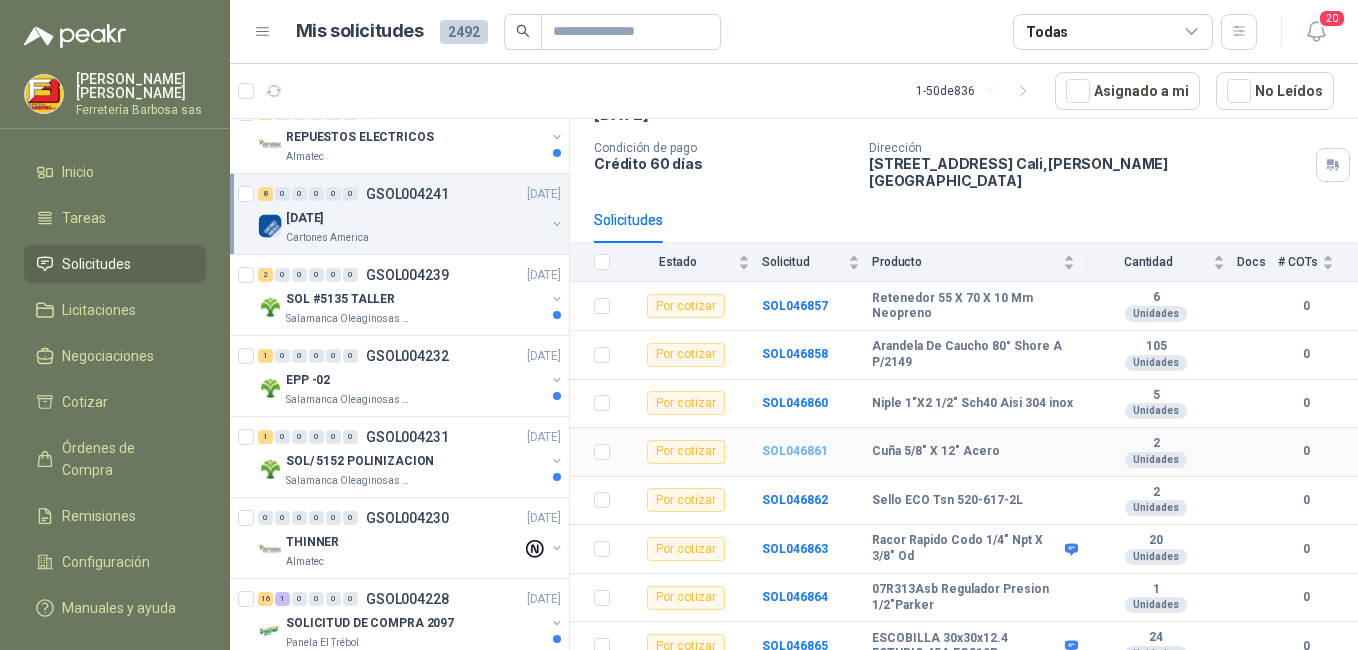 click on "SOL046861" at bounding box center (795, 451) 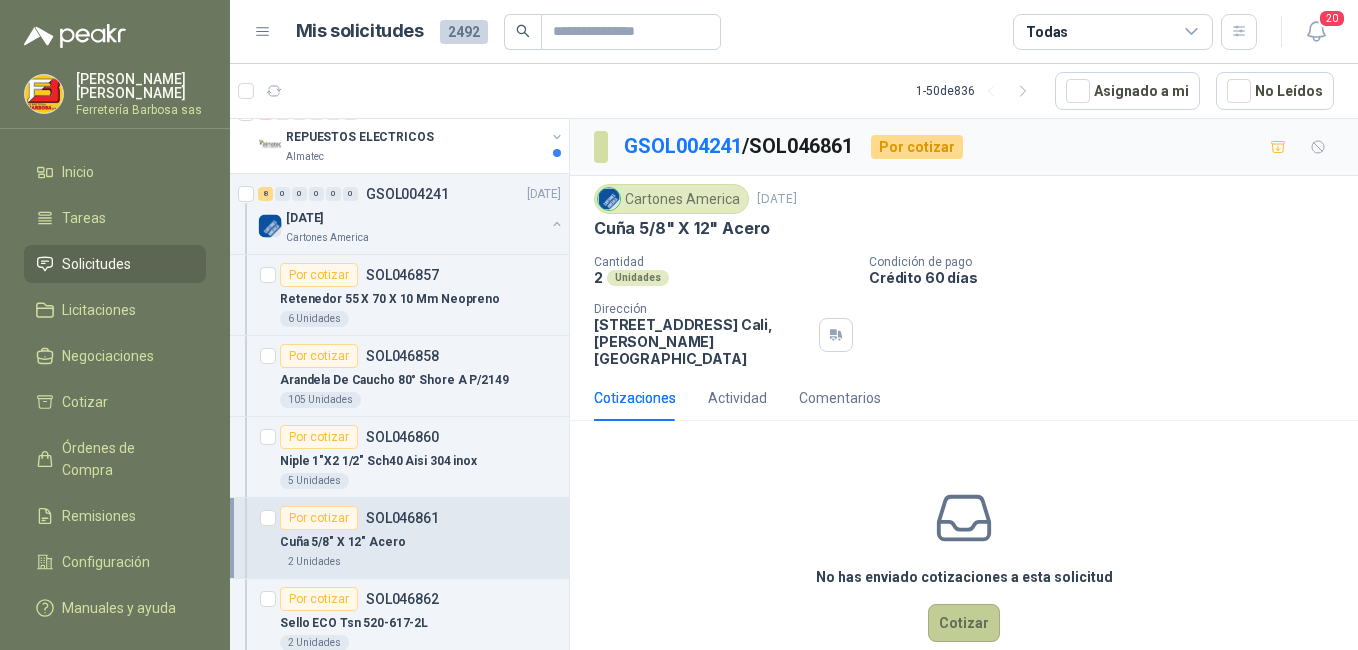 click on "Cotizar" at bounding box center (964, 623) 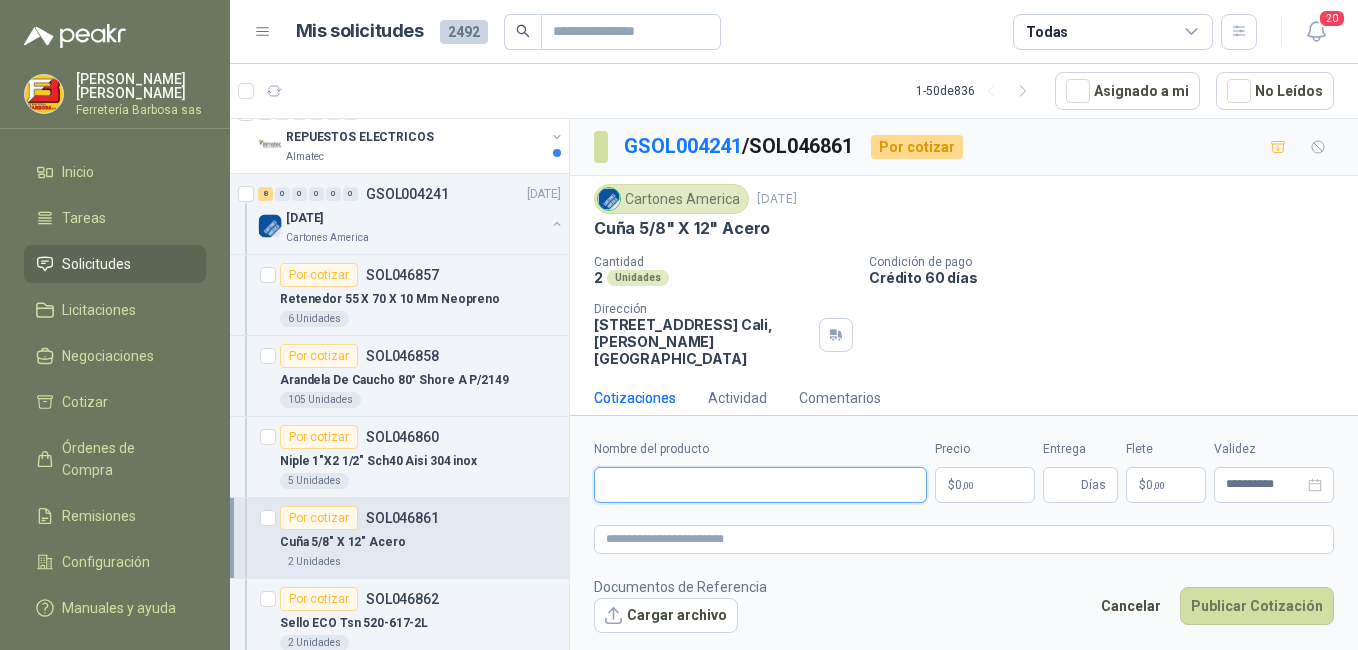 click on "Nombre del producto" at bounding box center (760, 485) 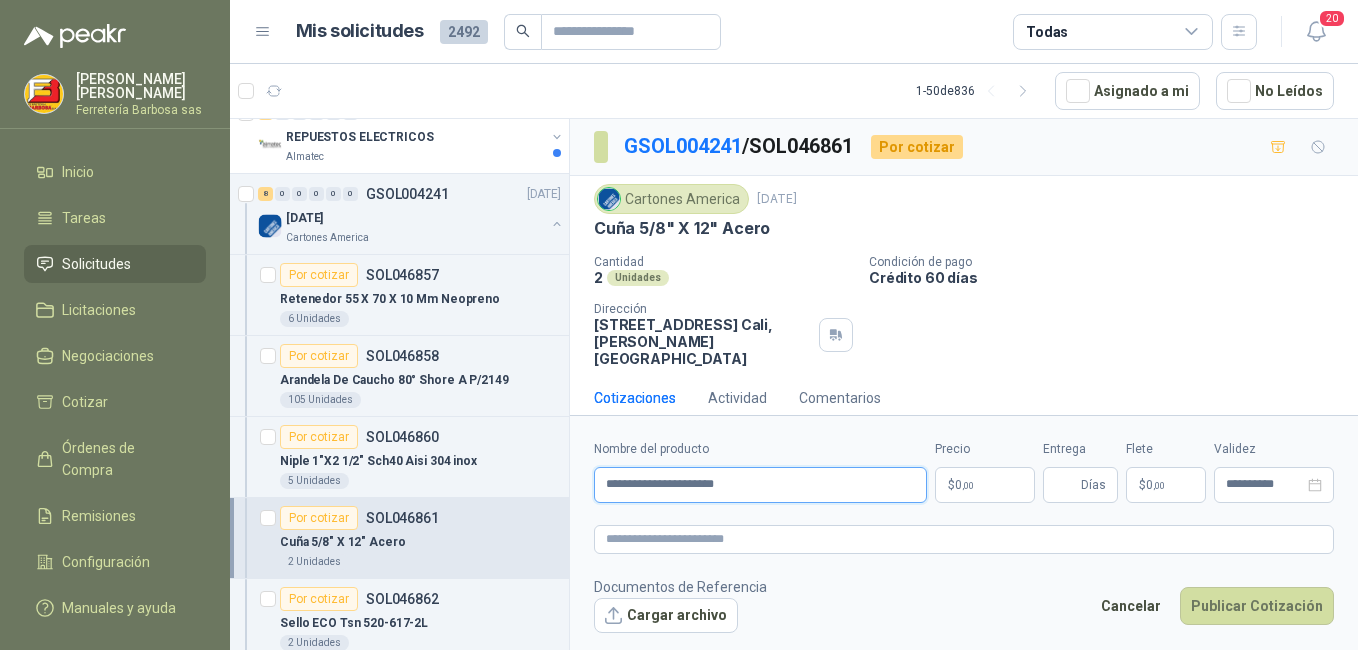 type on "**********" 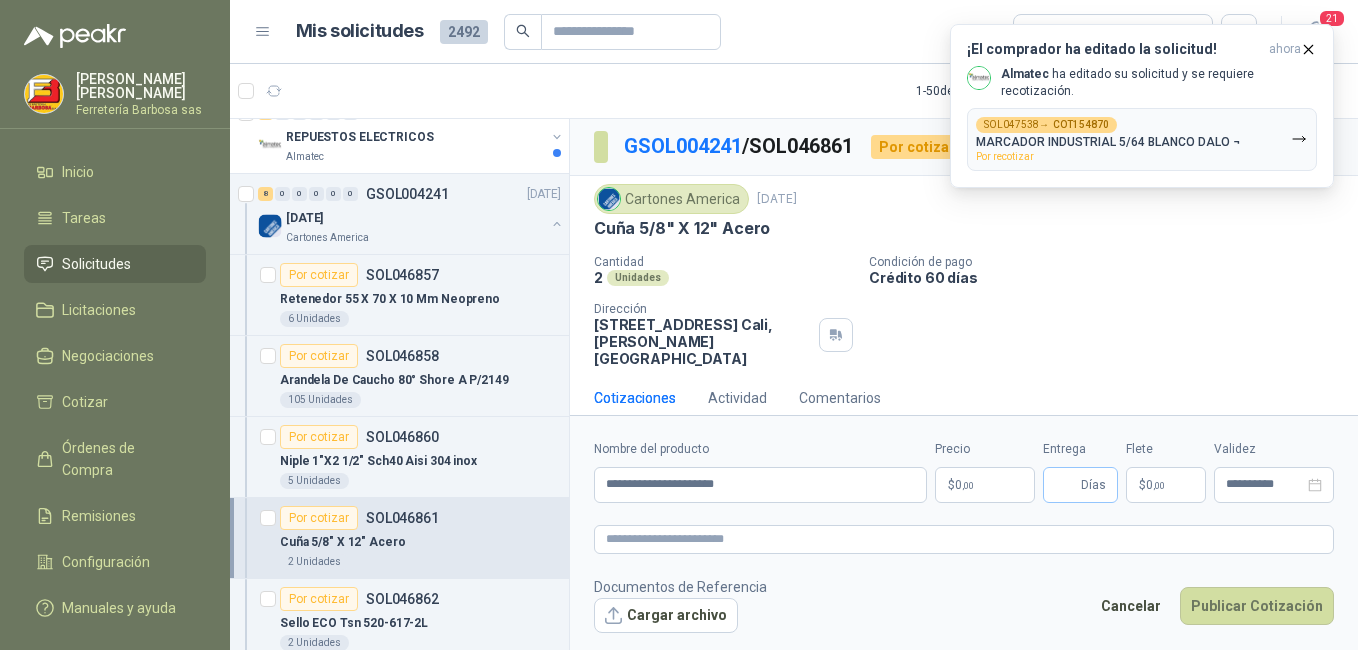 click on "Días" at bounding box center [1080, 485] 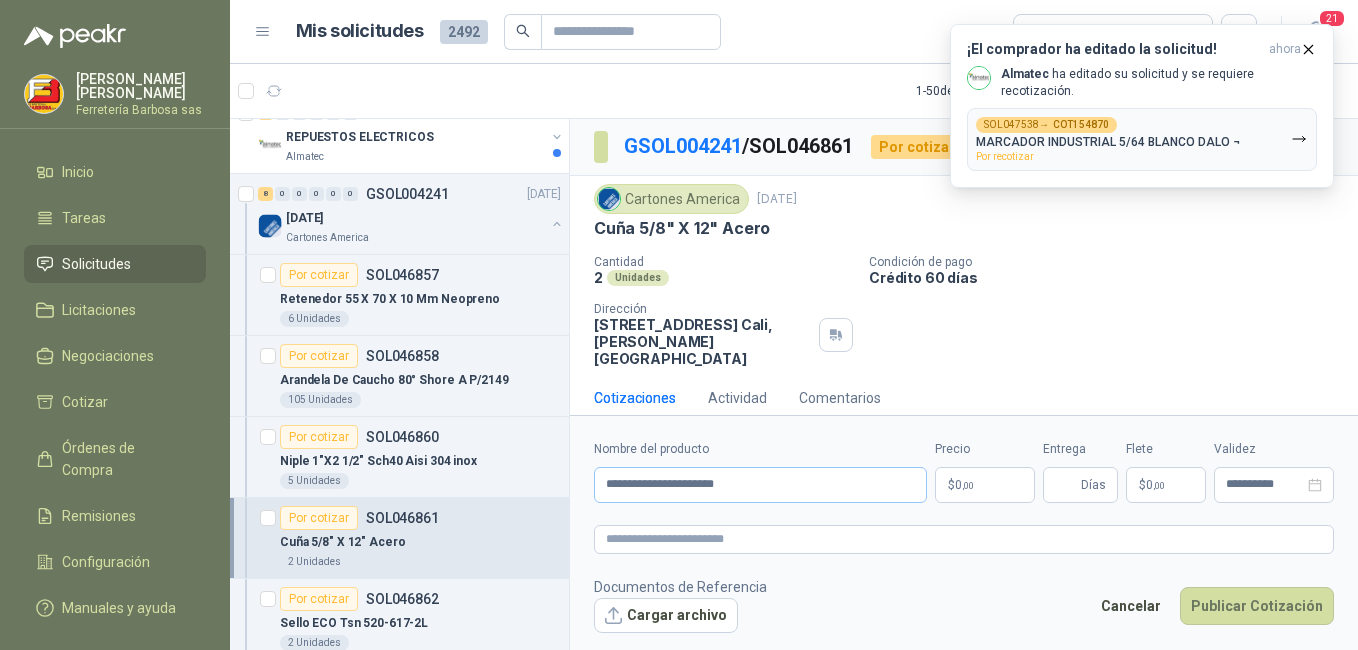 drag, startPoint x: 1008, startPoint y: 493, endPoint x: 847, endPoint y: 494, distance: 161.00311 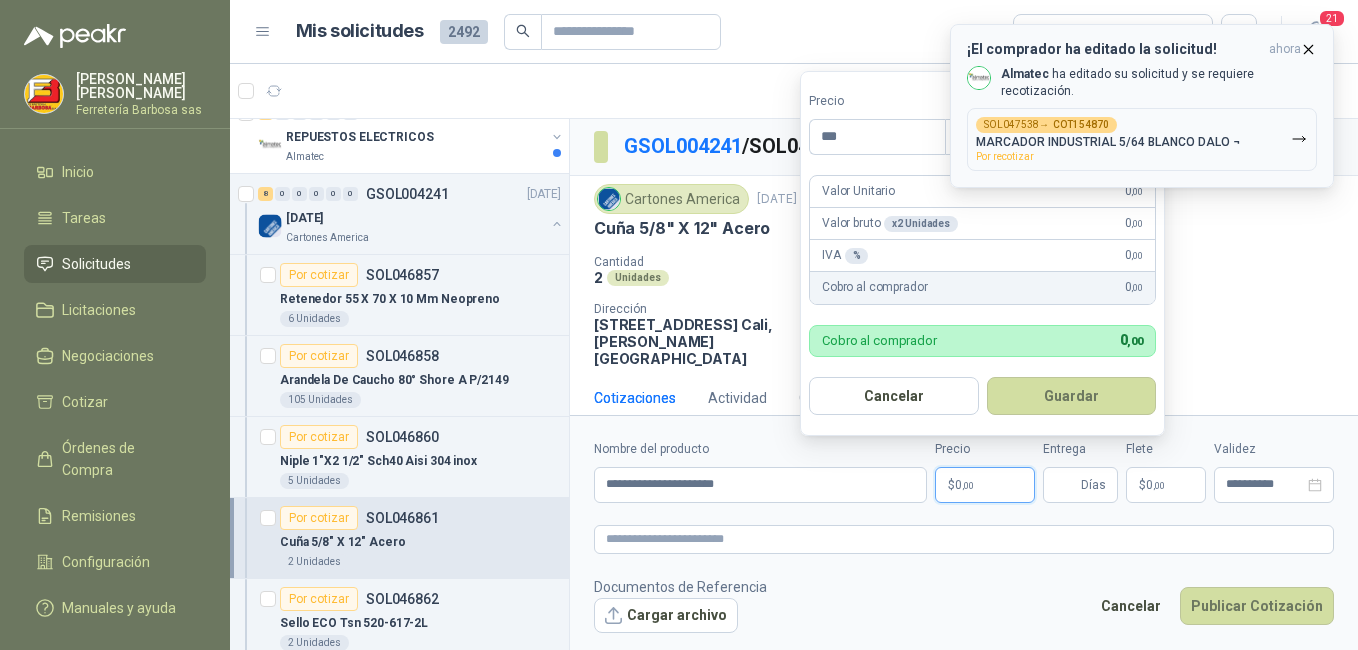 click 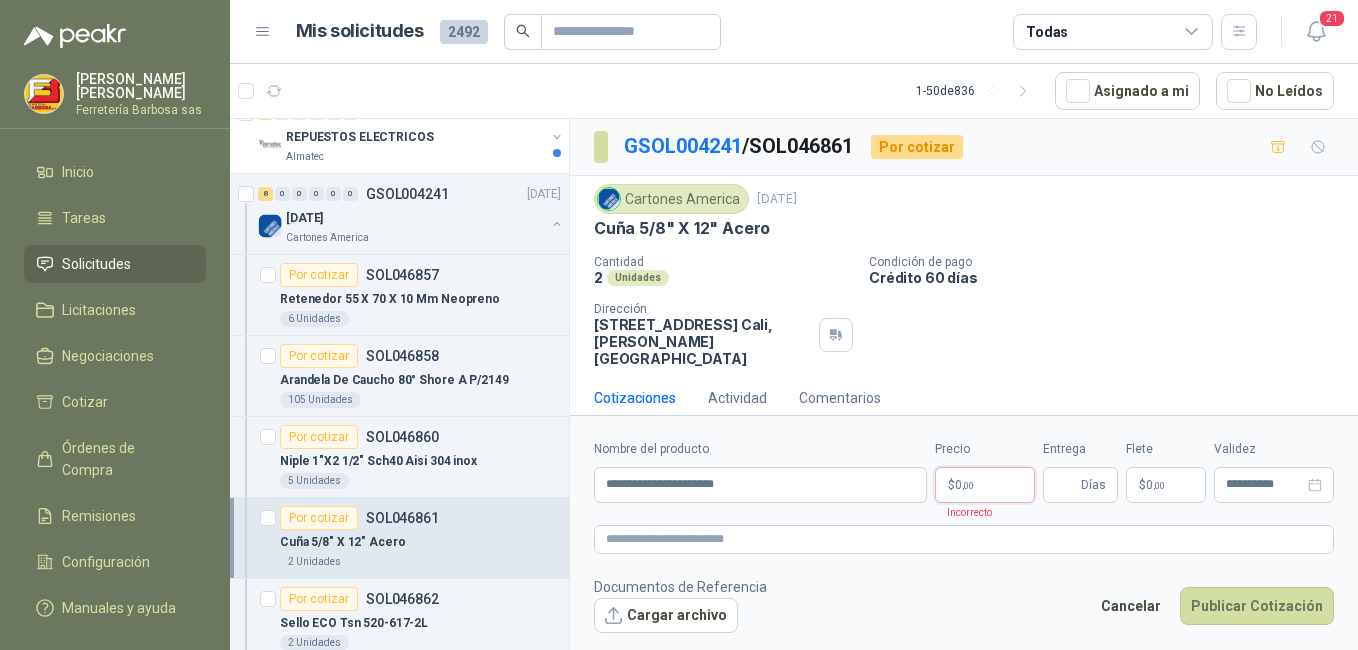 click on "$  0 ,00" at bounding box center (985, 485) 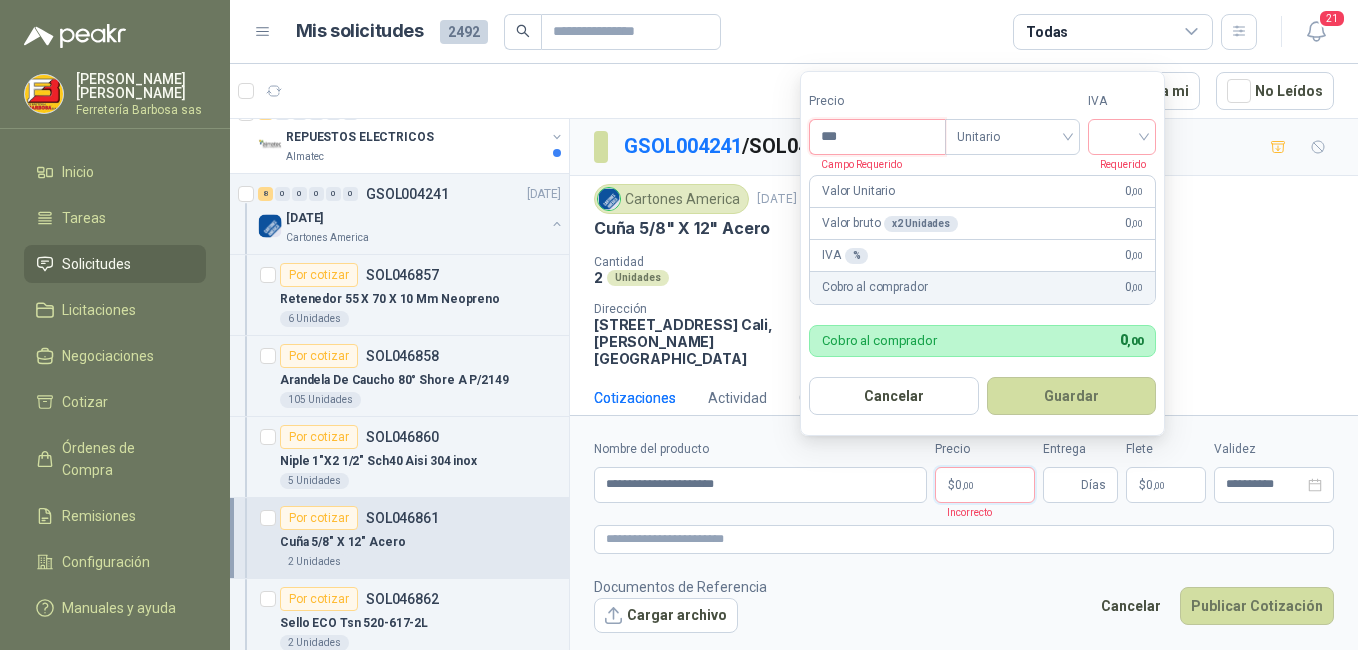 click on "***" at bounding box center (877, 137) 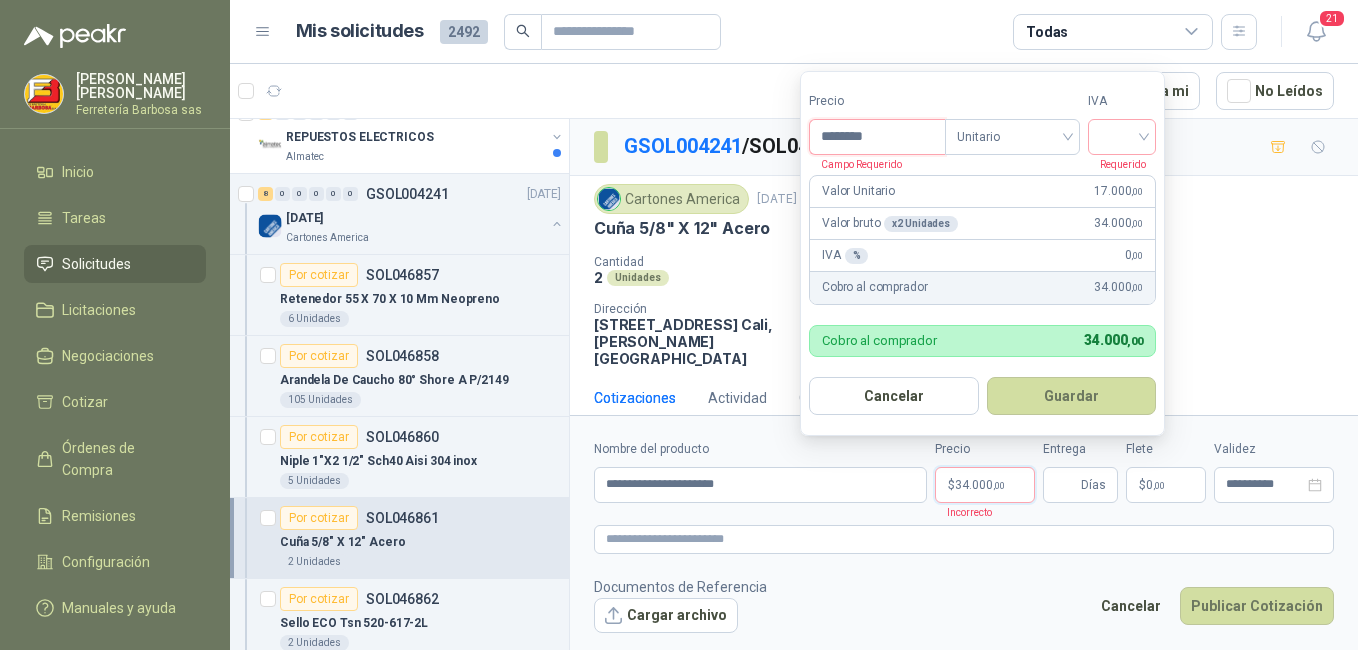 type on "********" 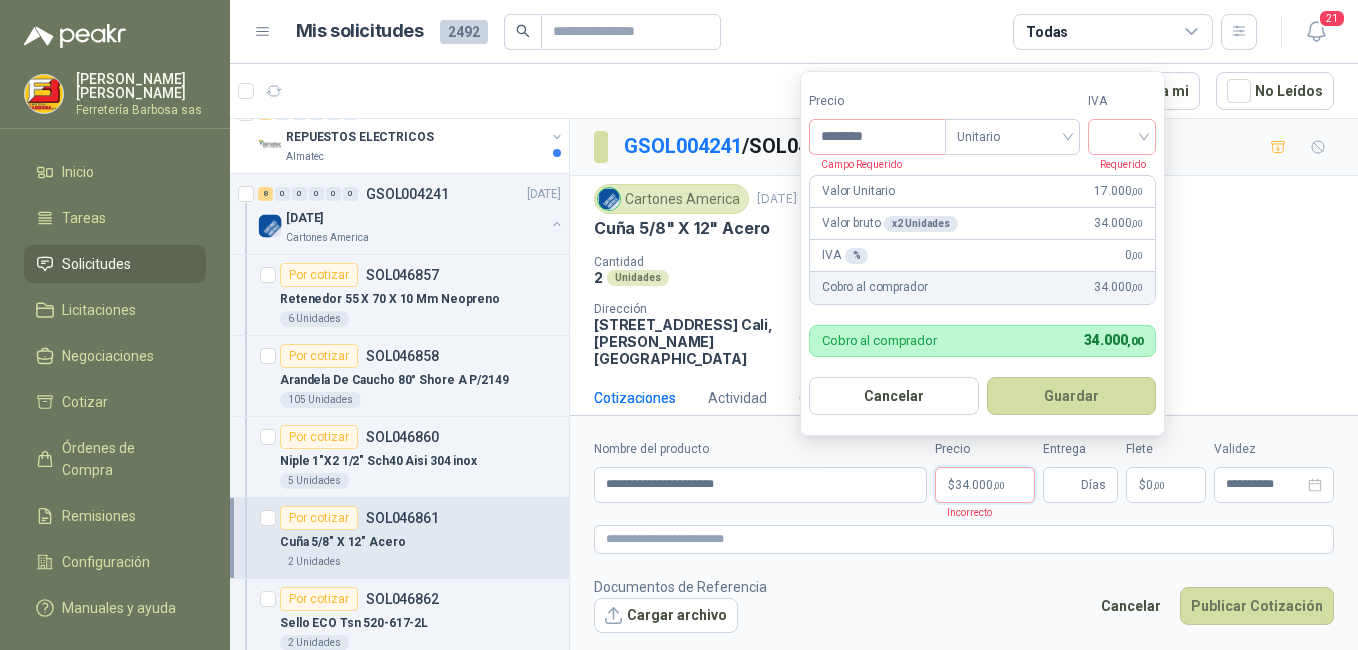 click on "Requerido" at bounding box center [1117, 164] 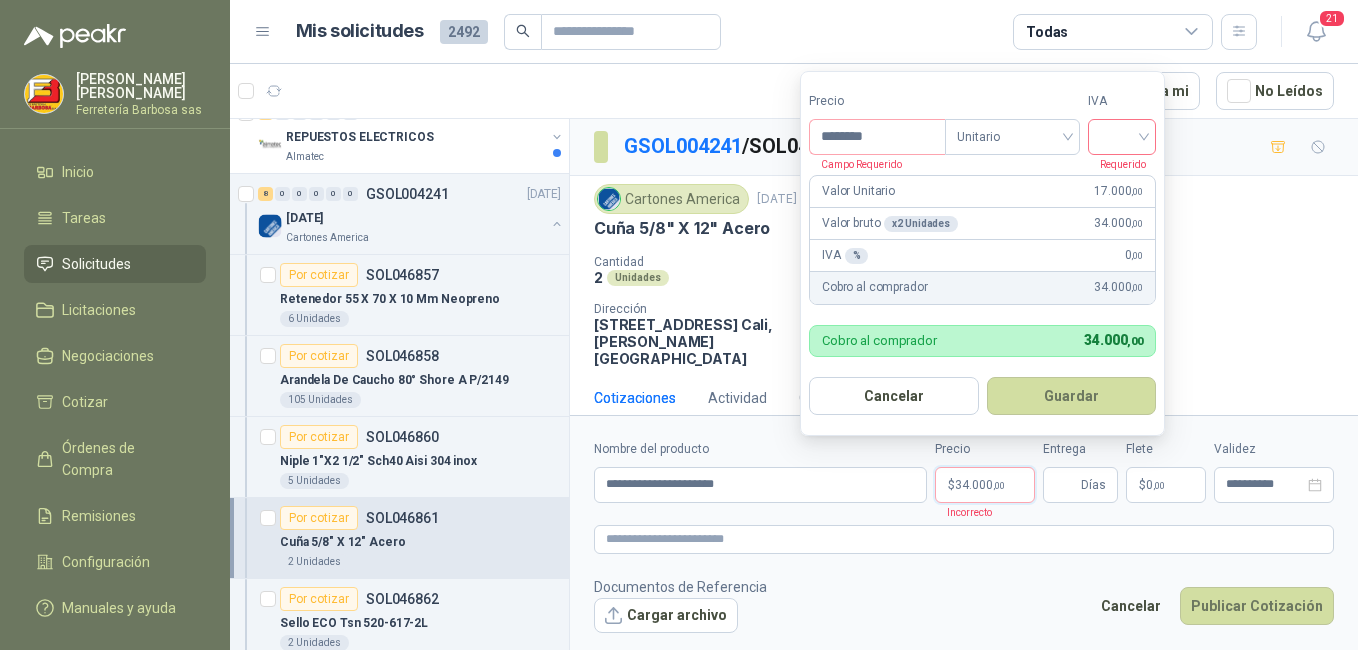 drag, startPoint x: 1125, startPoint y: 165, endPoint x: 1110, endPoint y: 141, distance: 28.301943 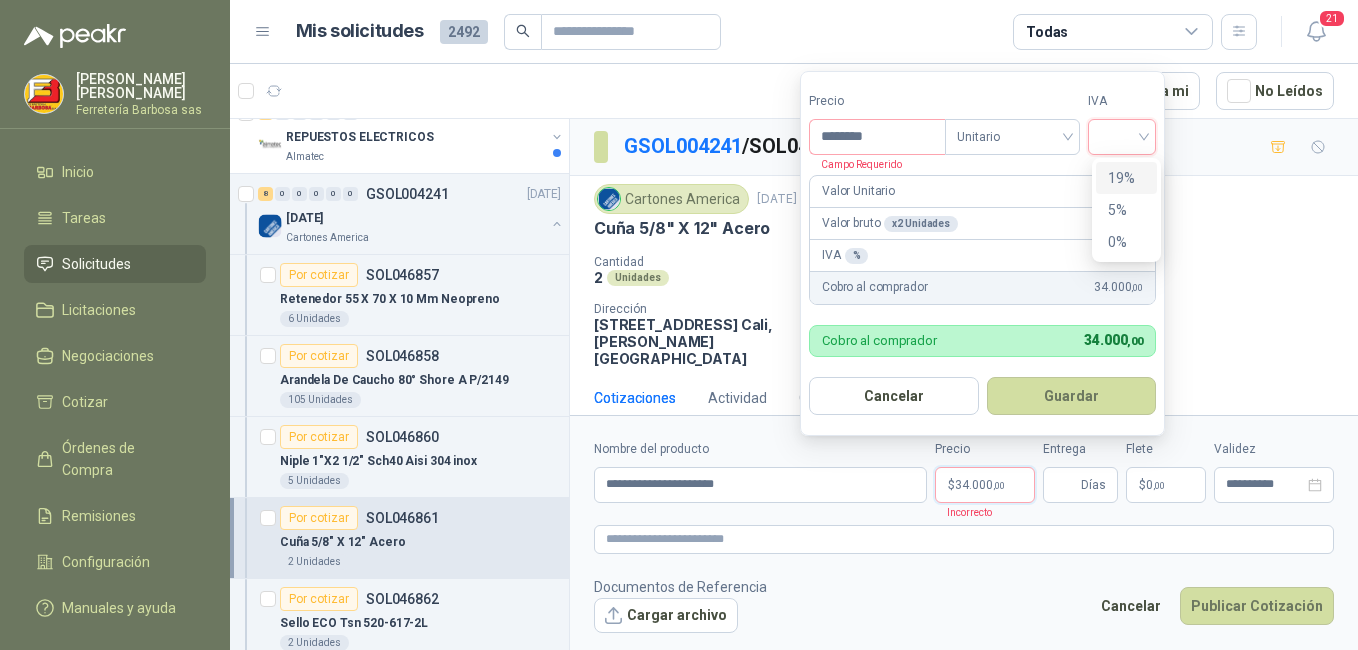 click on "19%" at bounding box center (1126, 178) 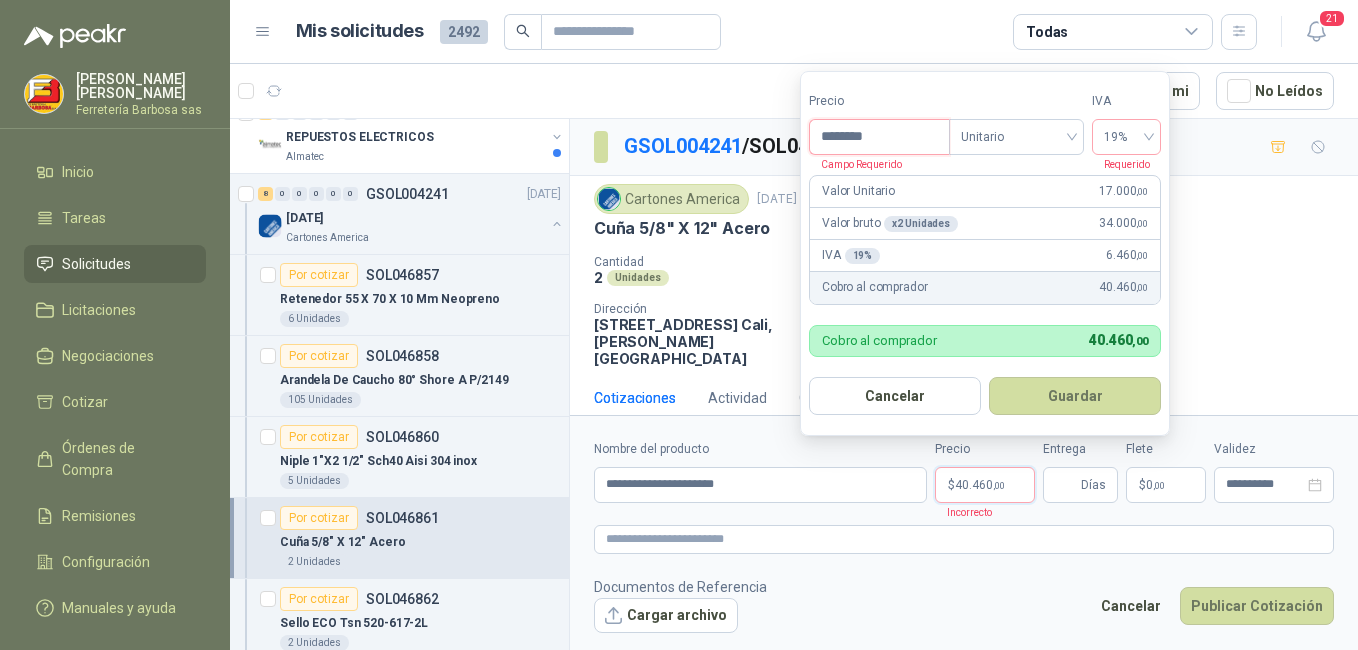 click on "********" at bounding box center (879, 137) 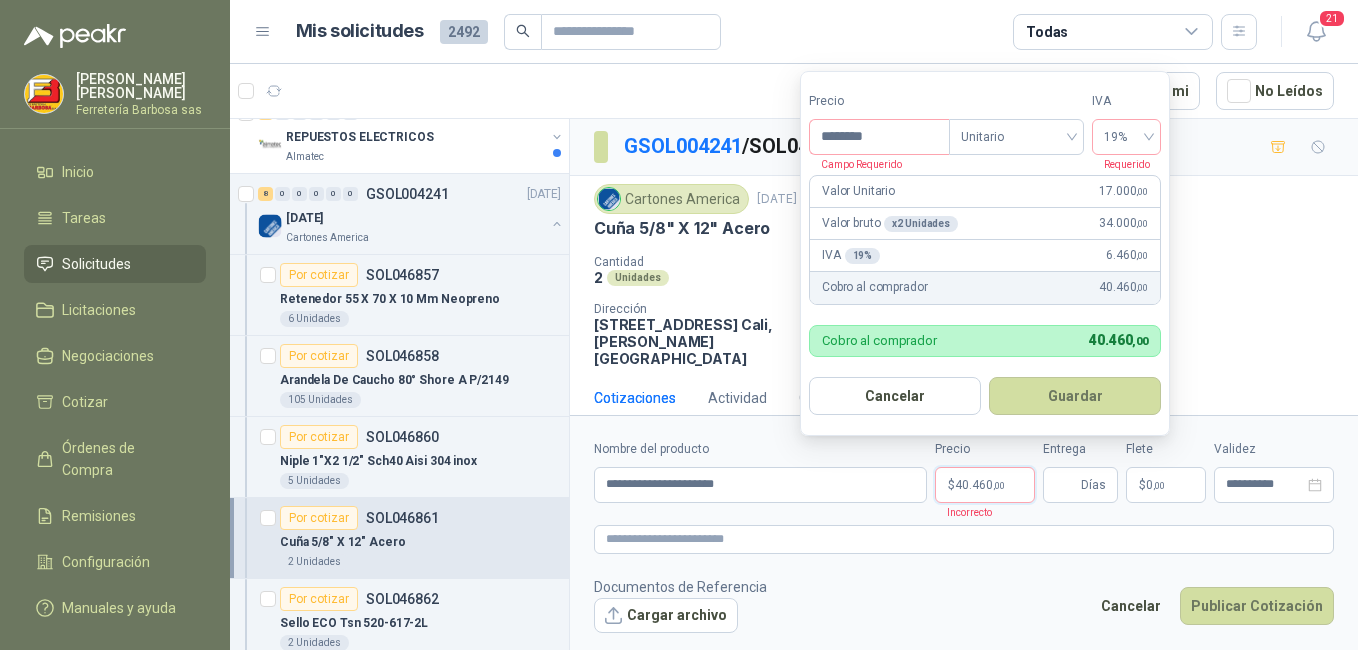 click on "Valor Unitario 17.000 ,00" at bounding box center (985, 192) 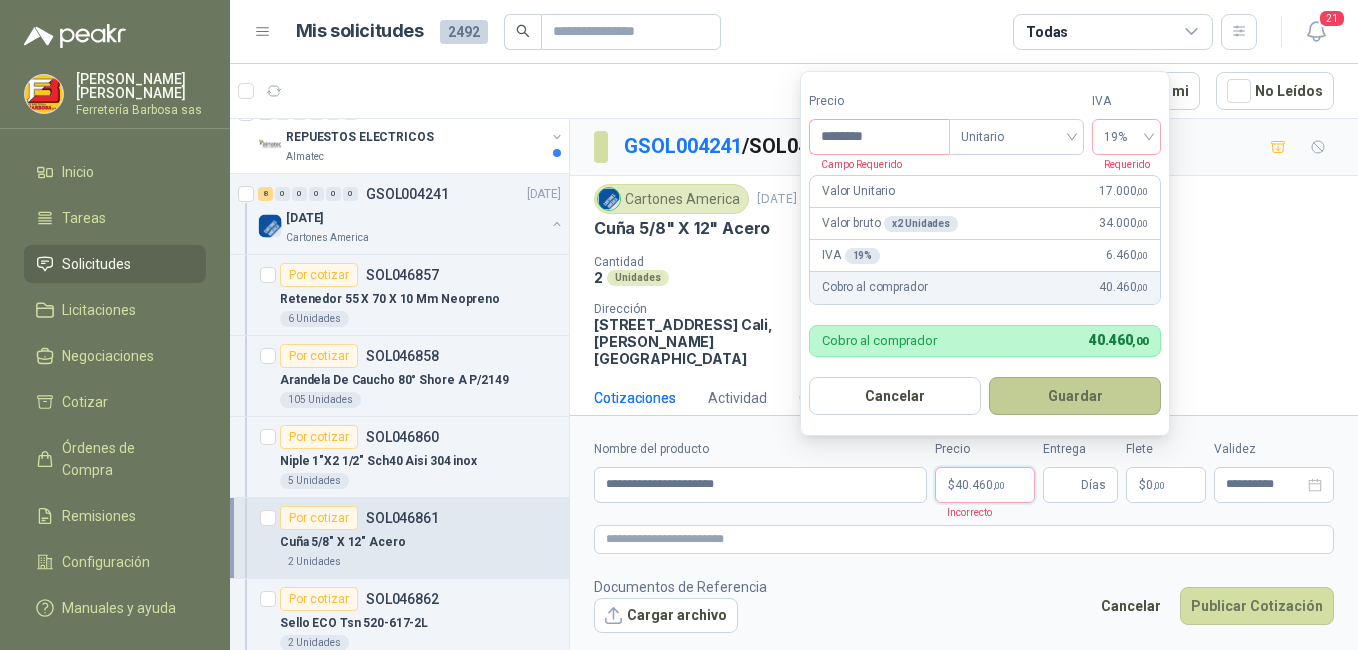 click on "Guardar" at bounding box center [1075, 396] 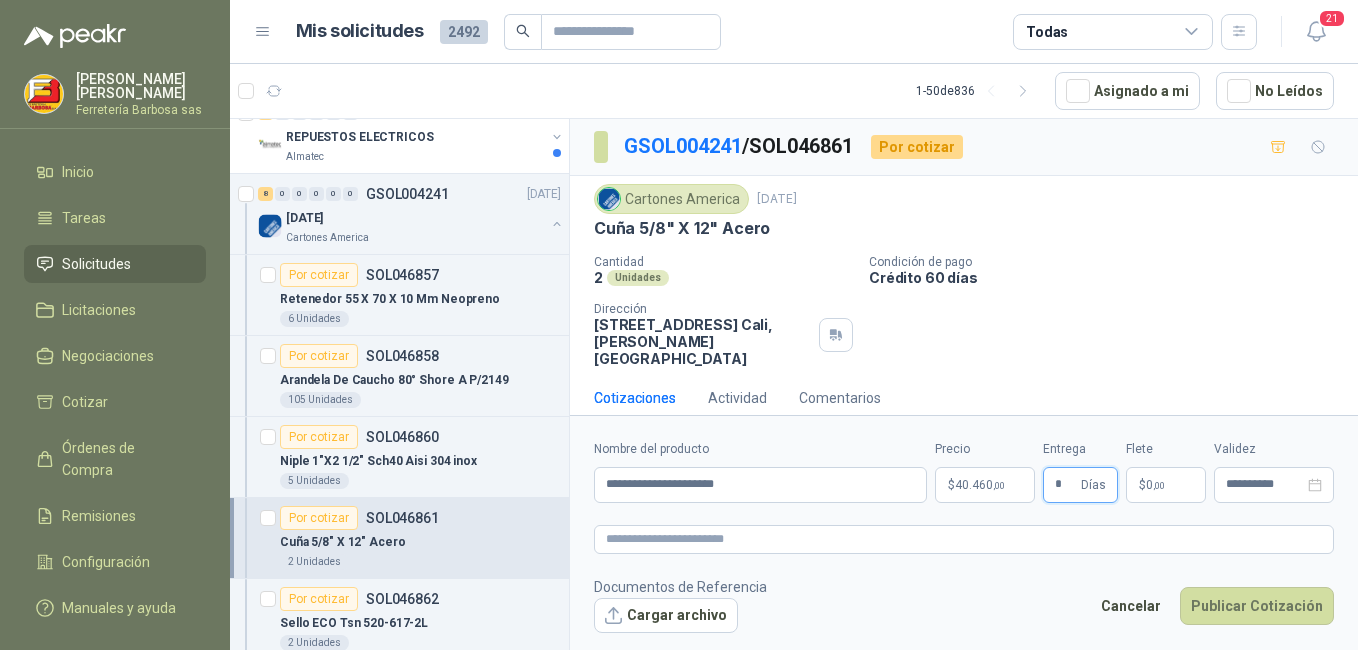 type on "*" 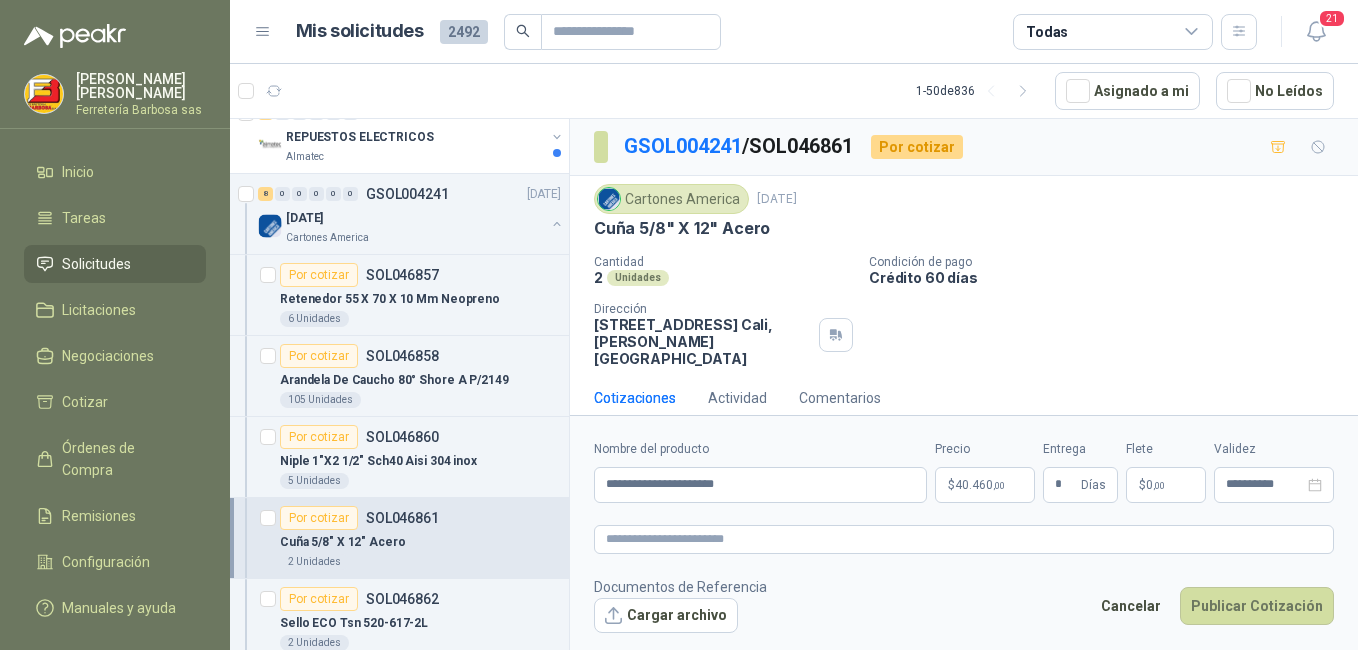 click on "**********" at bounding box center [964, 536] 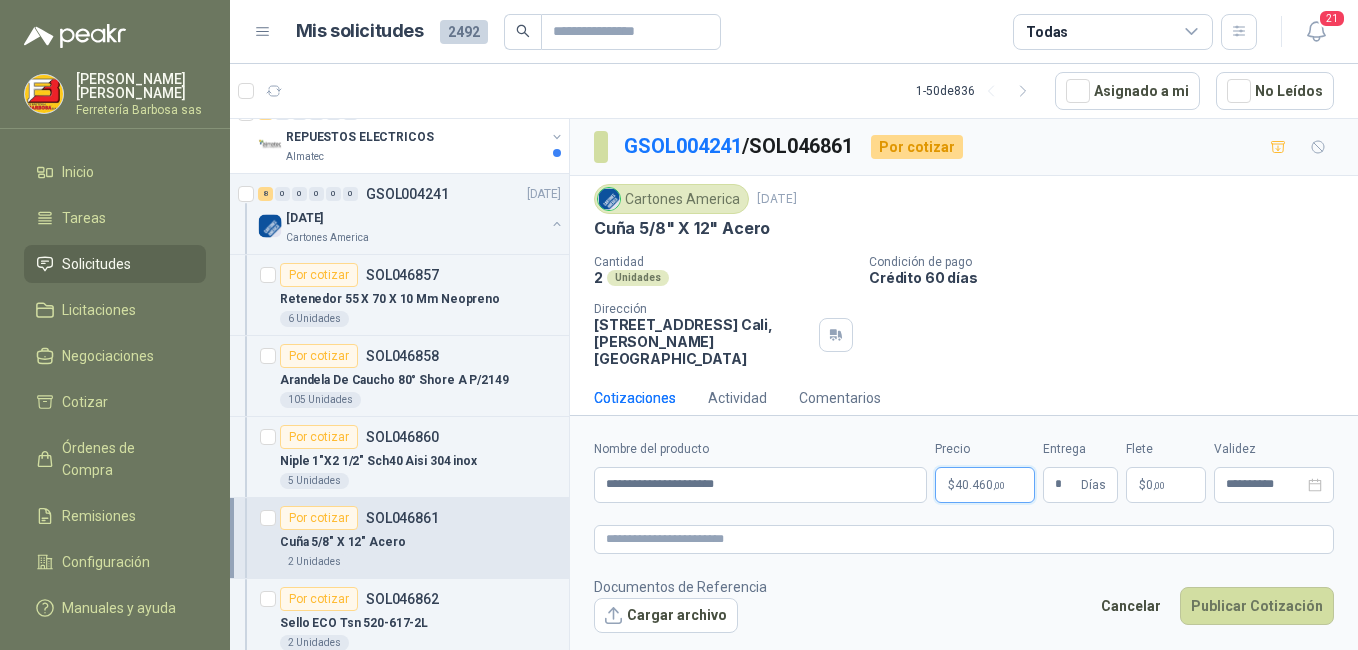 click on "40.460 ,00" at bounding box center (980, 485) 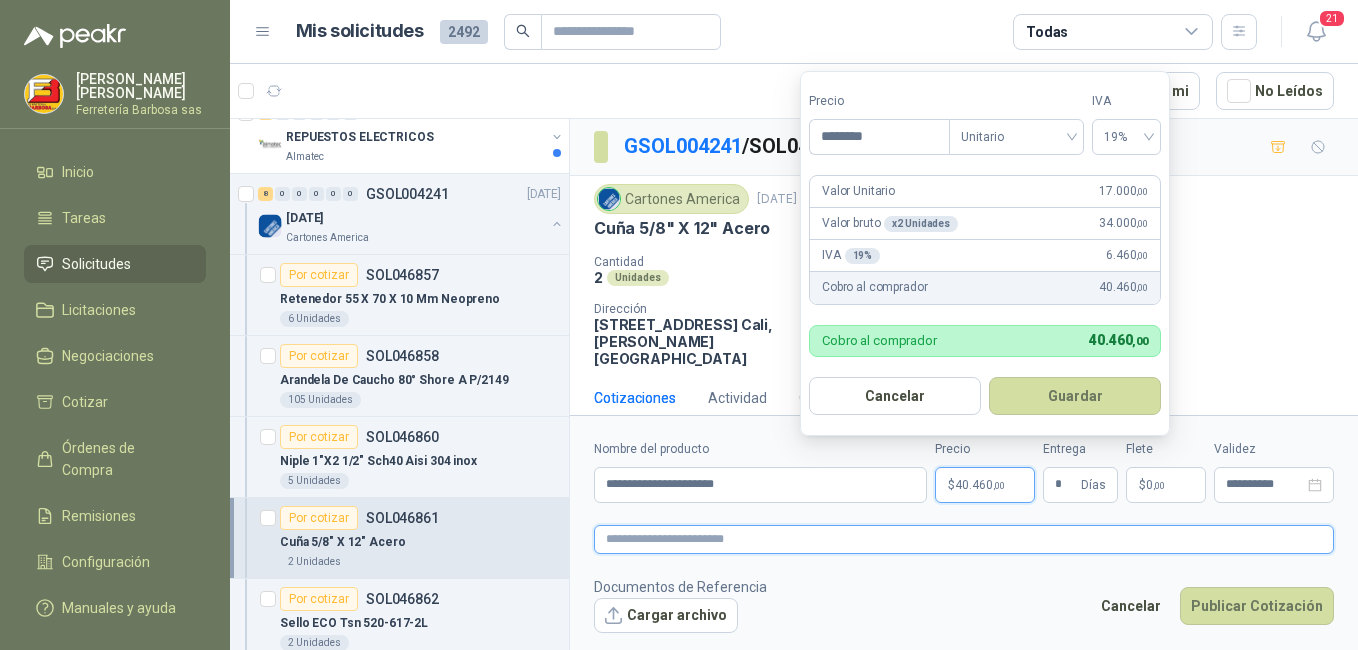 click at bounding box center (964, 539) 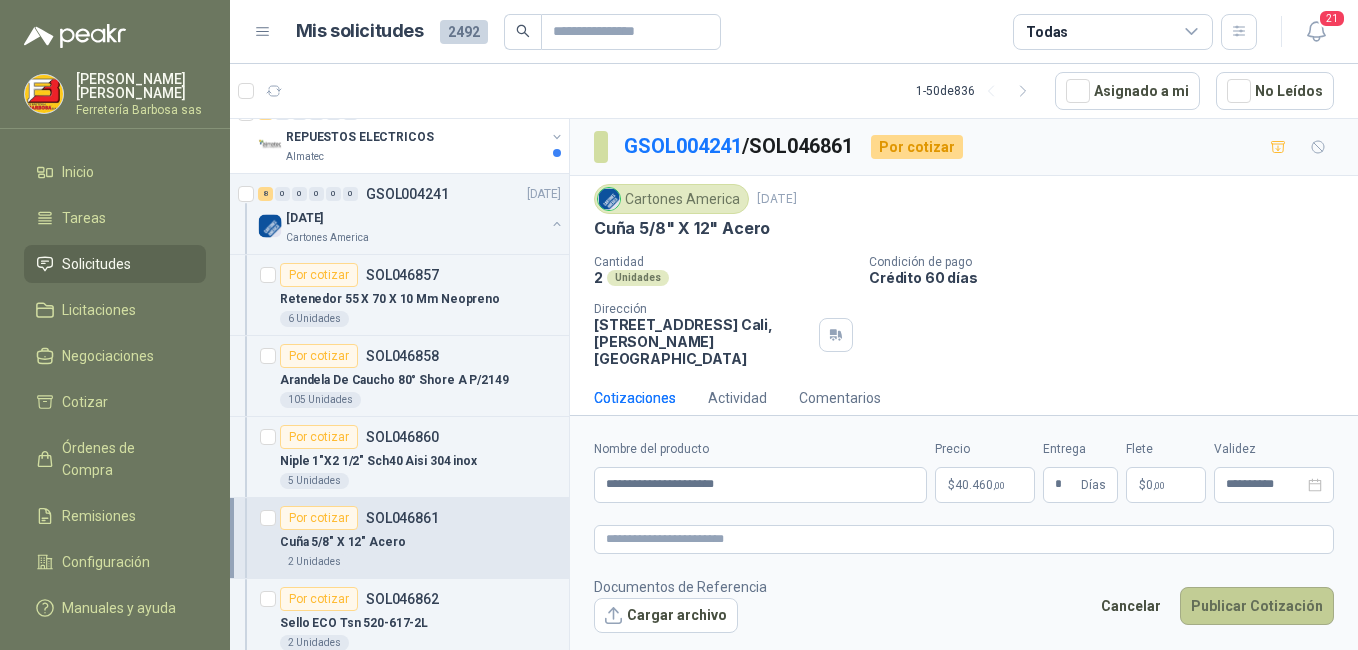 click on "Publicar Cotización" at bounding box center [1257, 606] 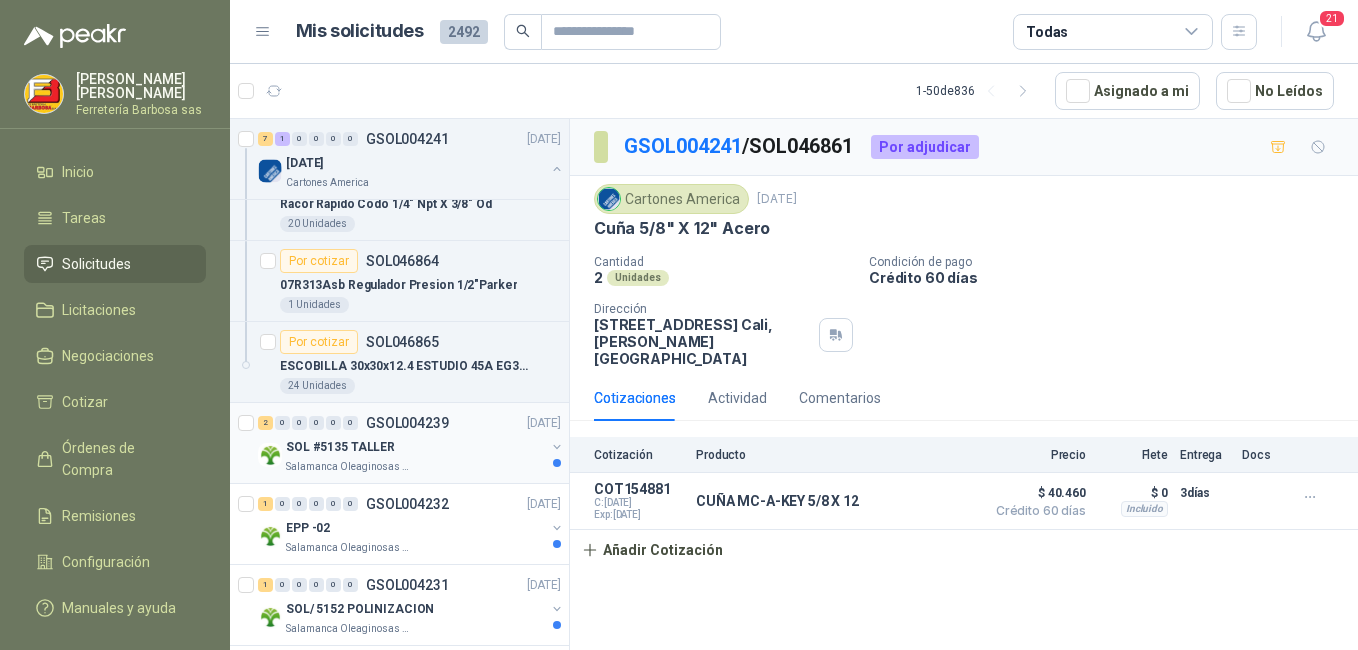 scroll, scrollTop: 1300, scrollLeft: 0, axis: vertical 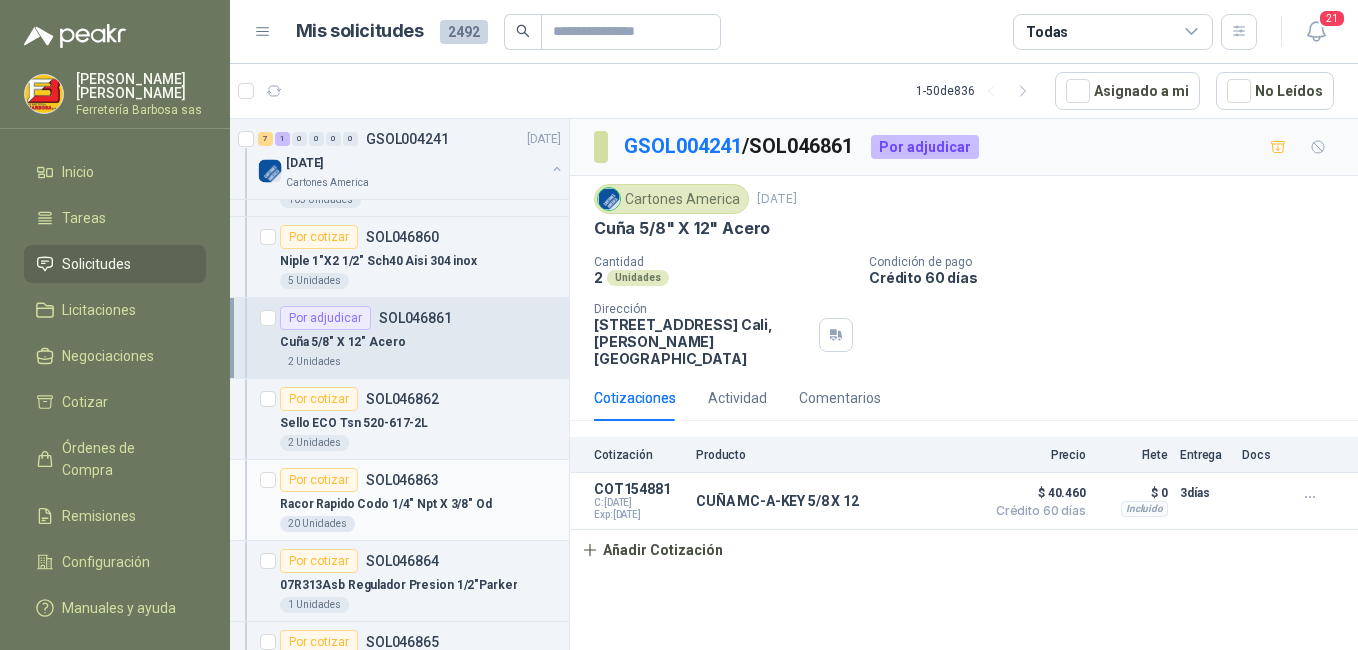 click on "Por cotizar" at bounding box center (319, 480) 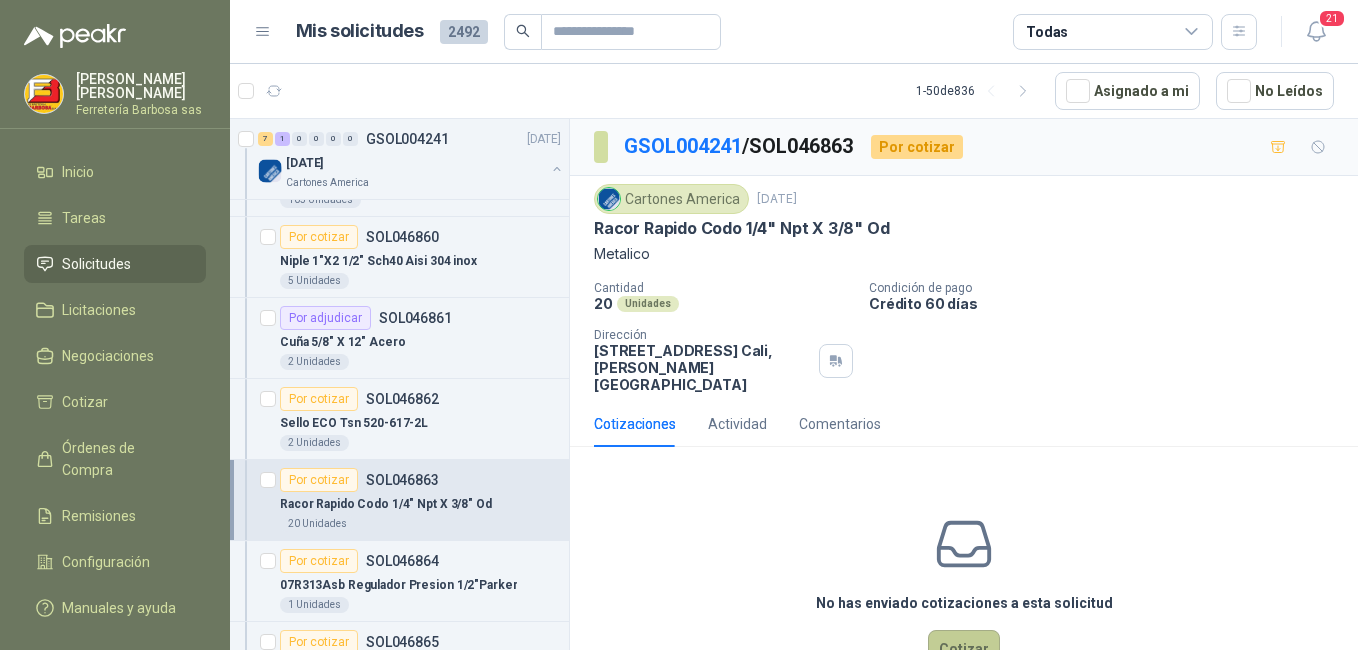 click on "Cotizar" at bounding box center [964, 649] 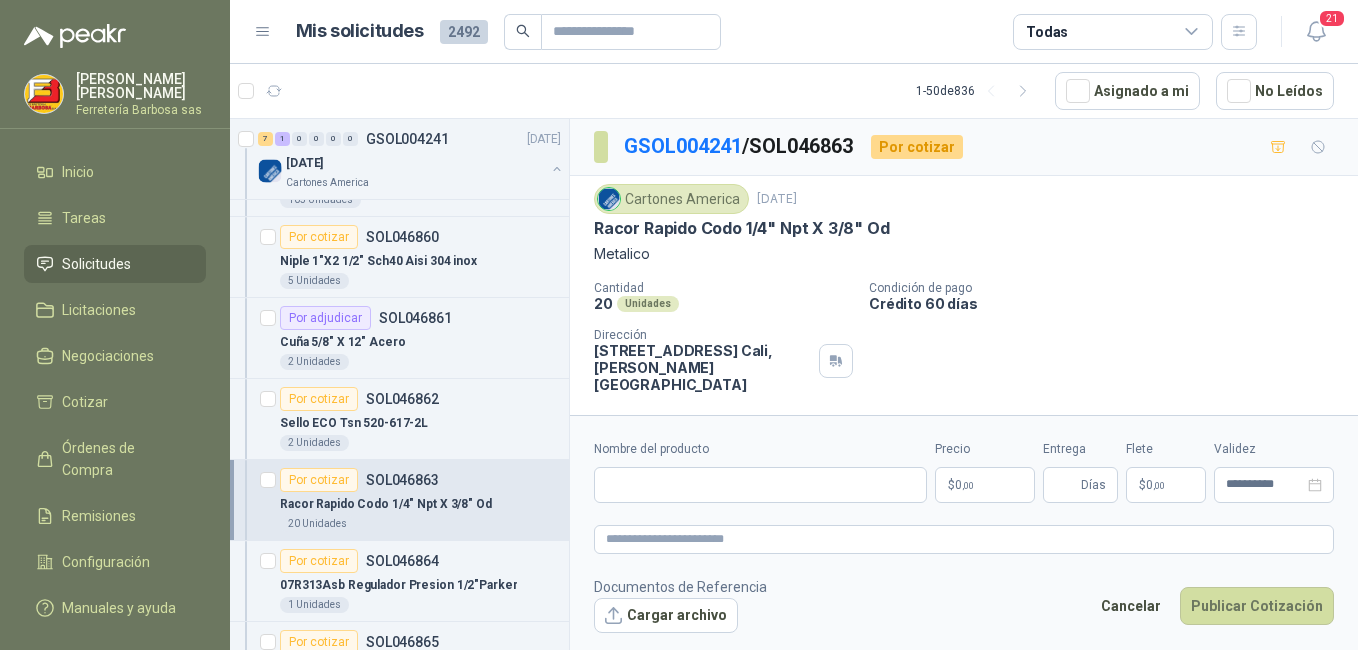 type 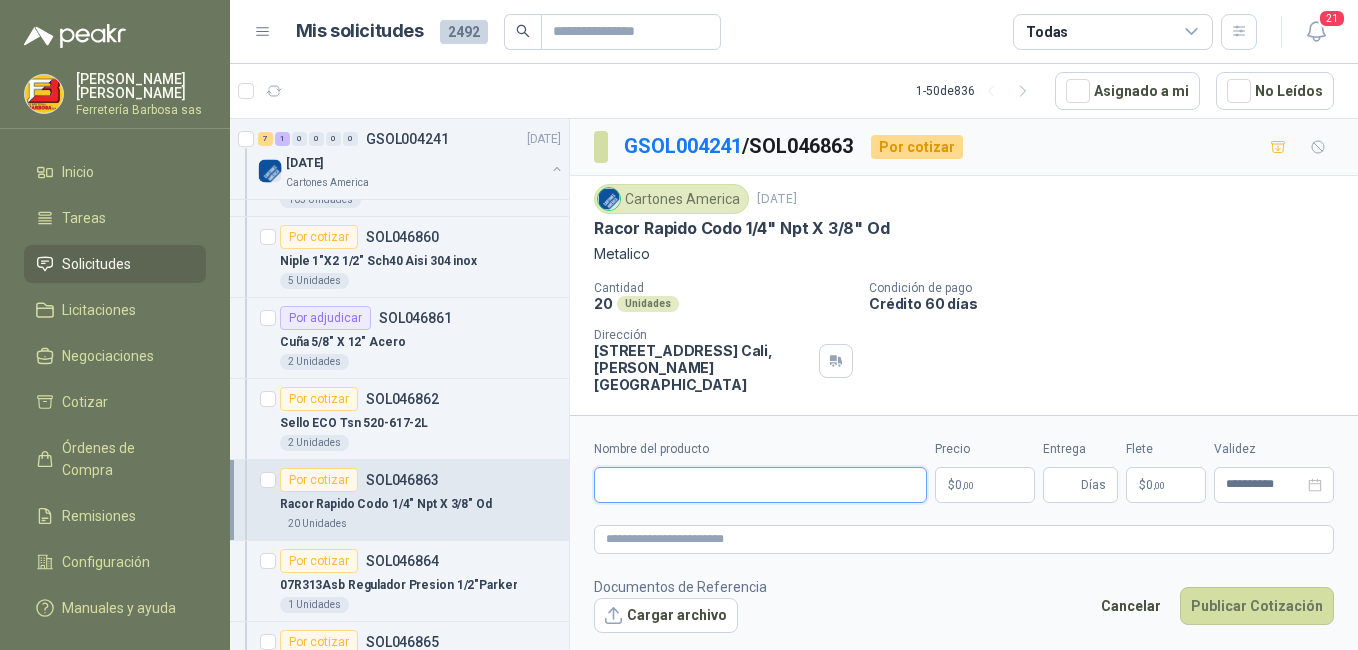 click on "Nombre del producto" at bounding box center [760, 485] 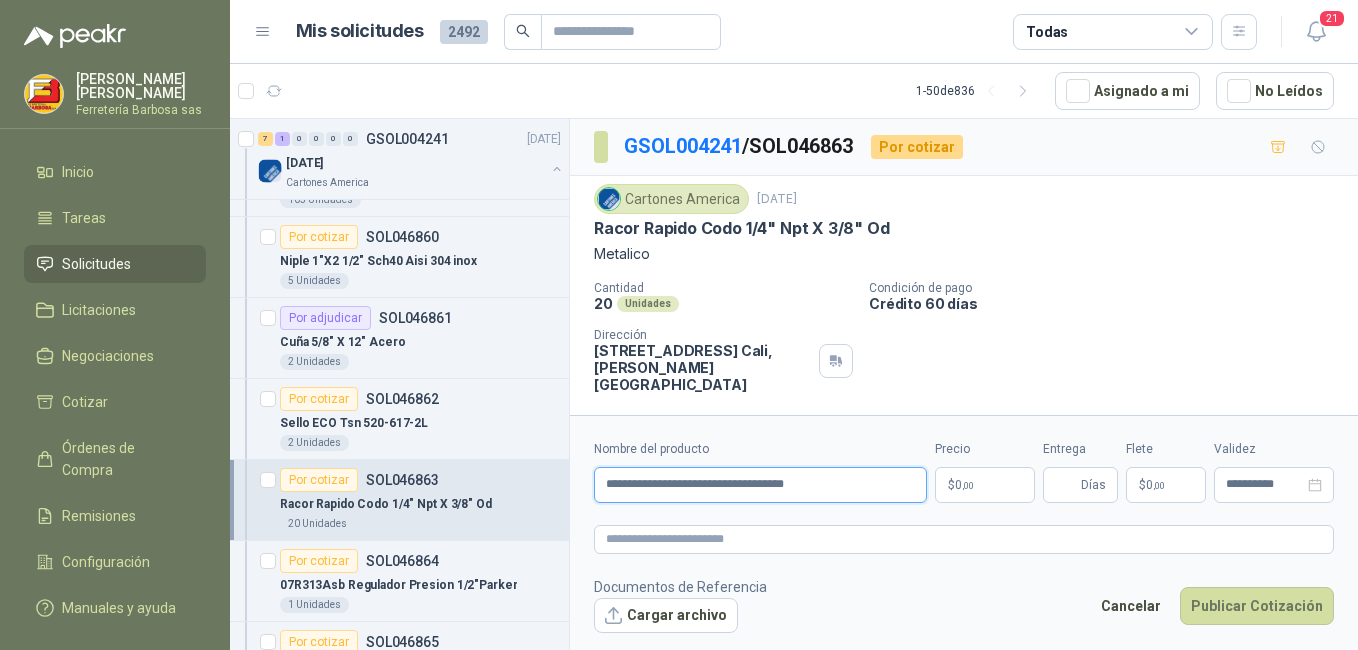 type on "**********" 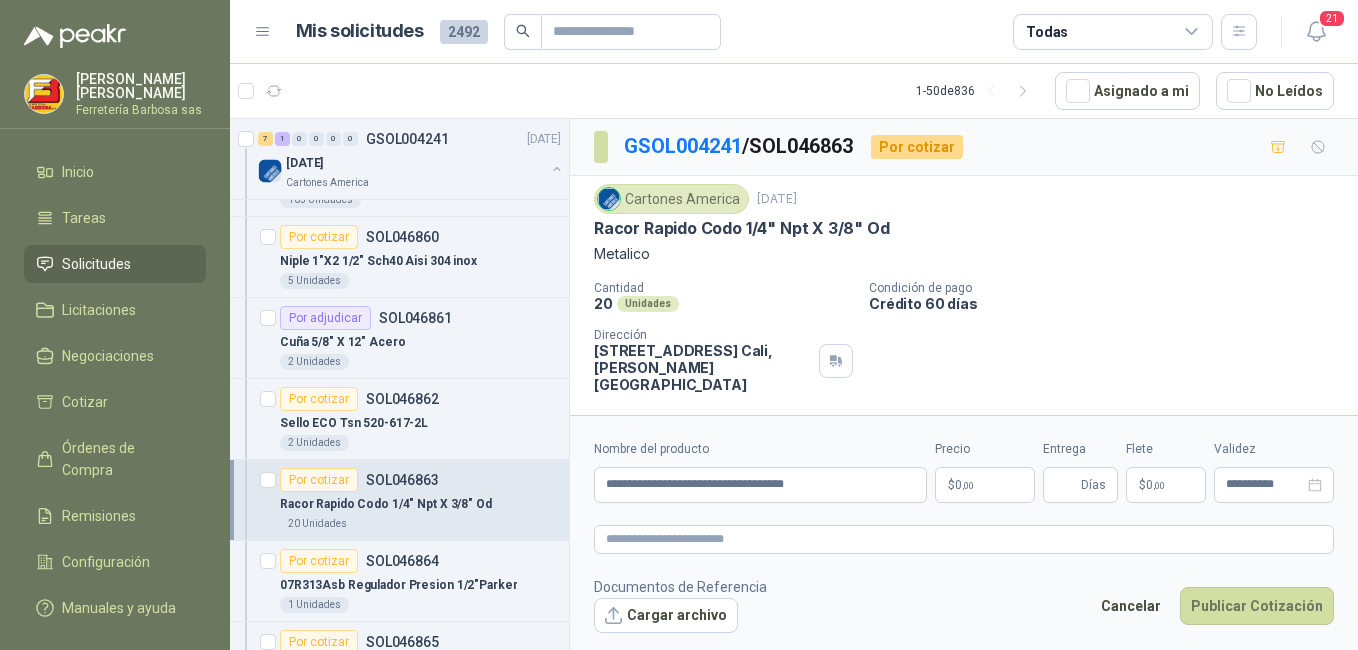 click on "$  0 ,00" at bounding box center [985, 485] 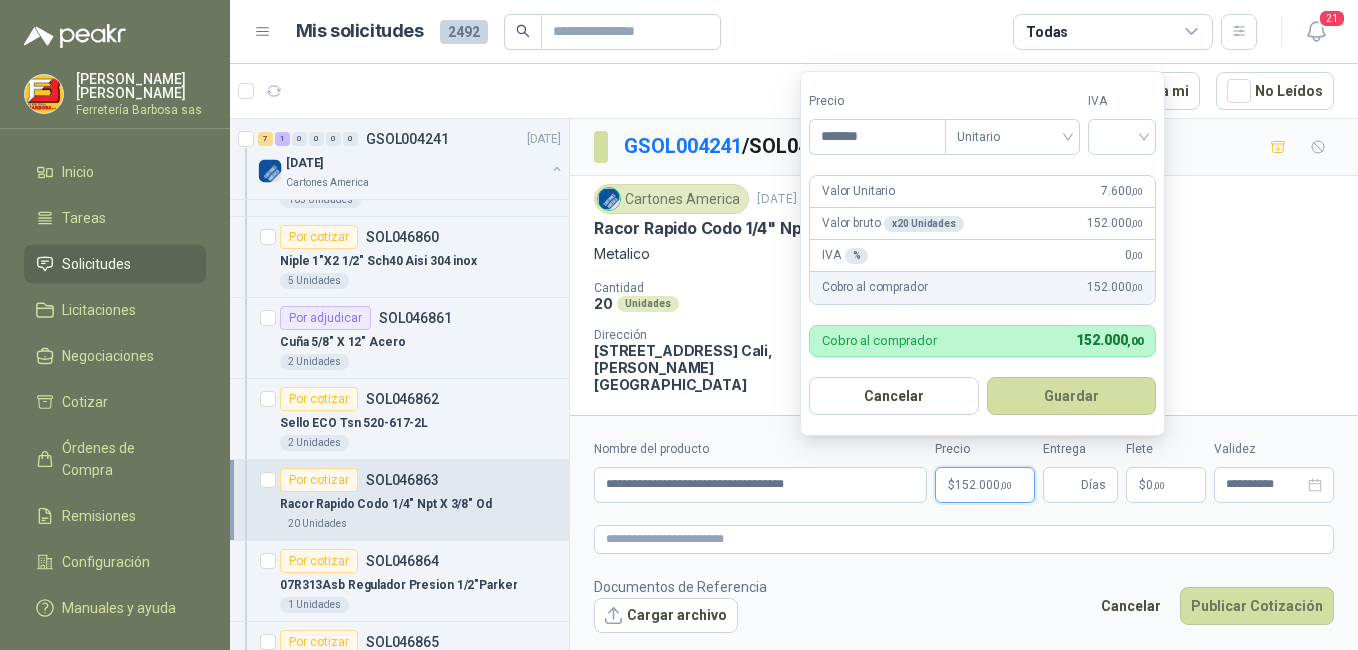 type on "*******" 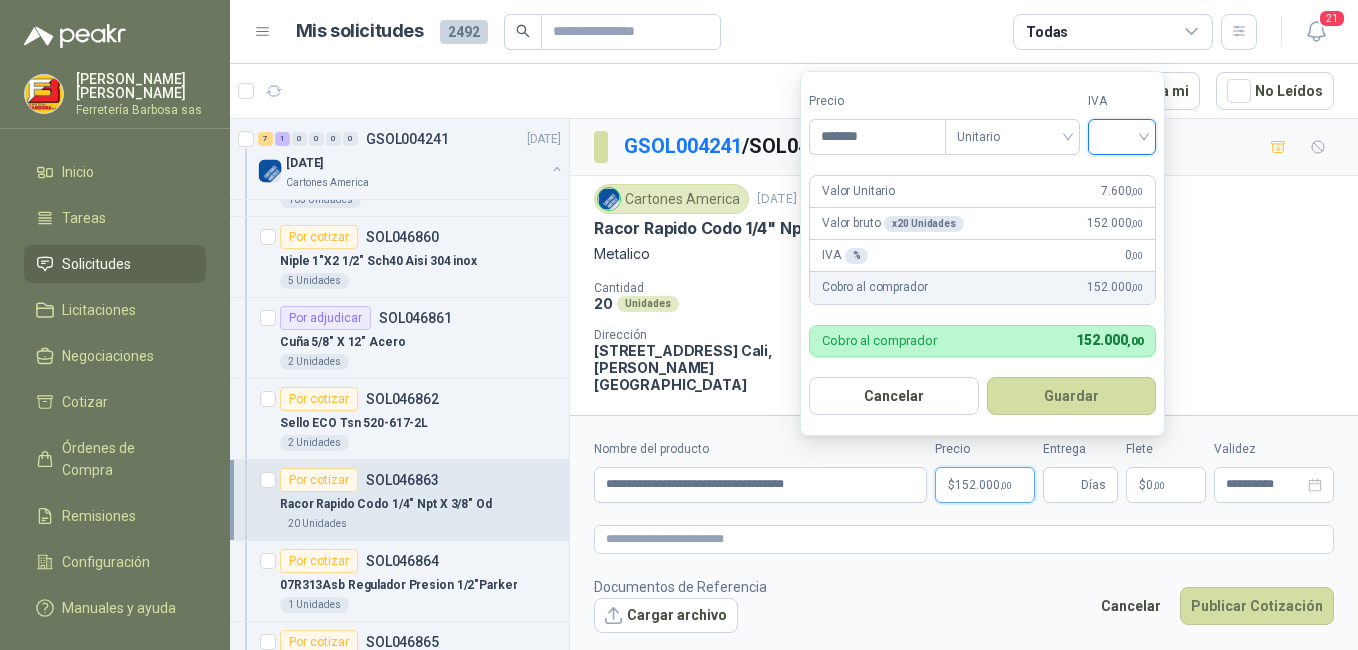 click at bounding box center [1122, 135] 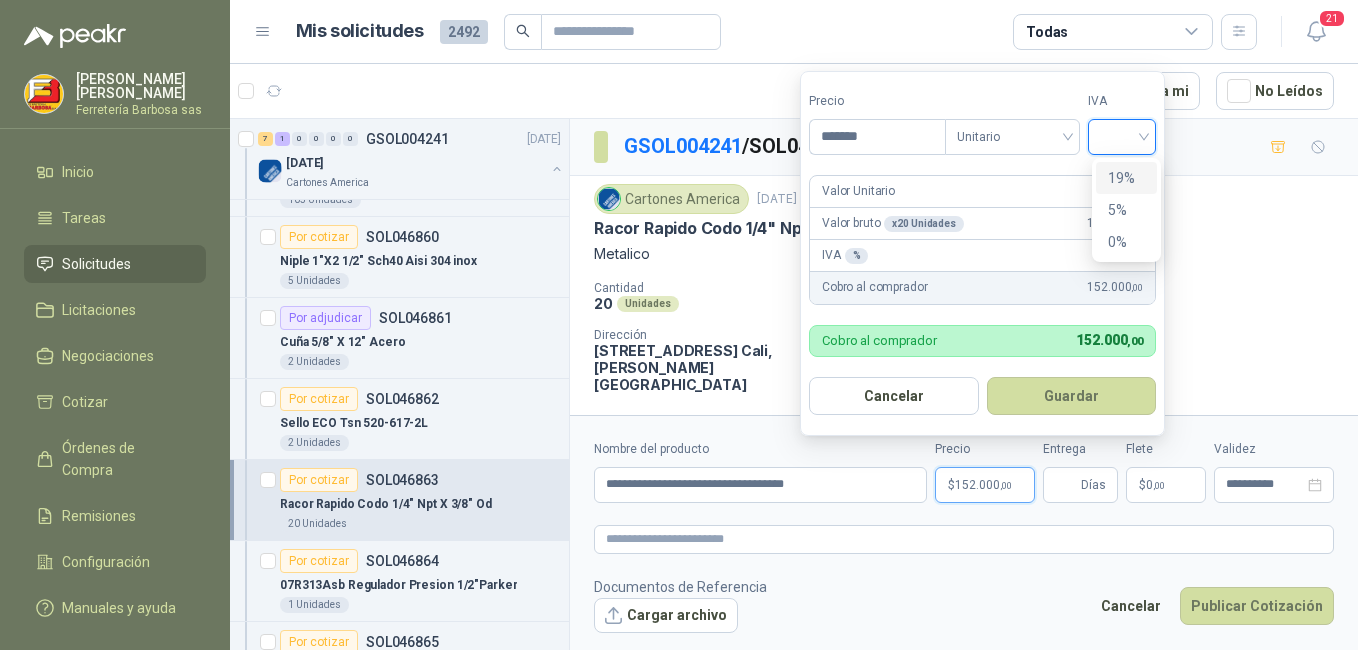 click on "19%" at bounding box center (1126, 178) 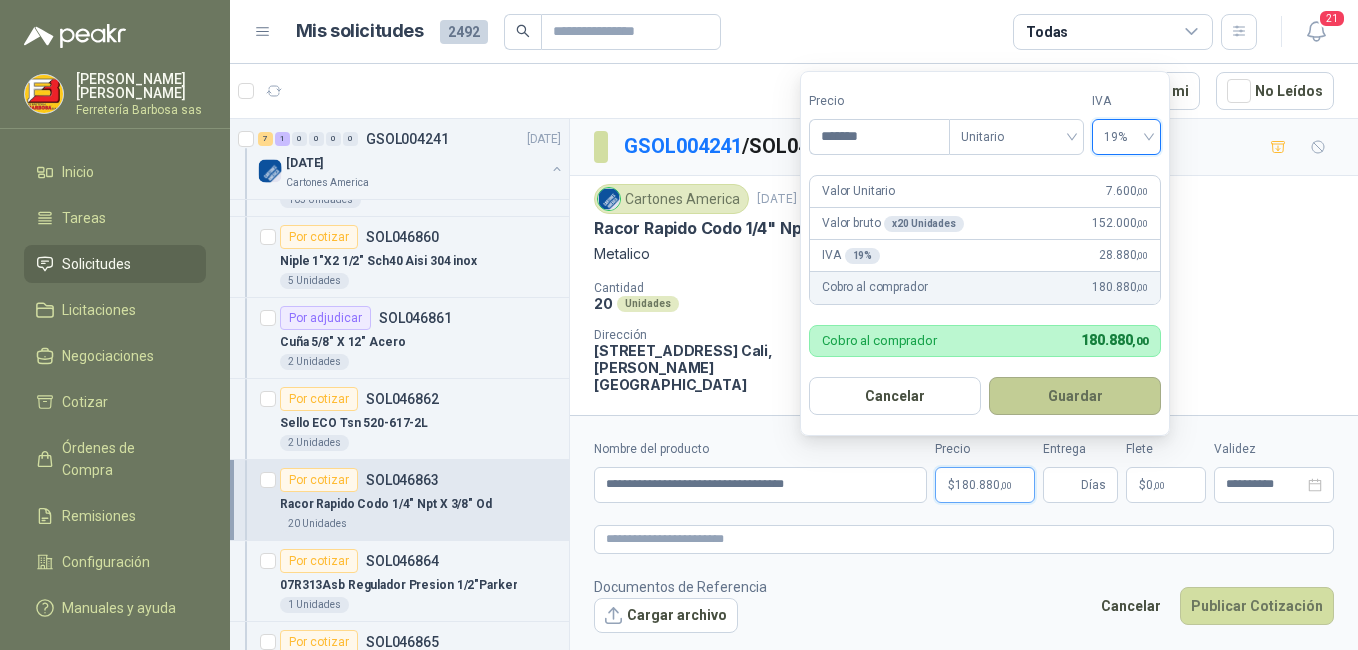 click on "Guardar" at bounding box center [1075, 396] 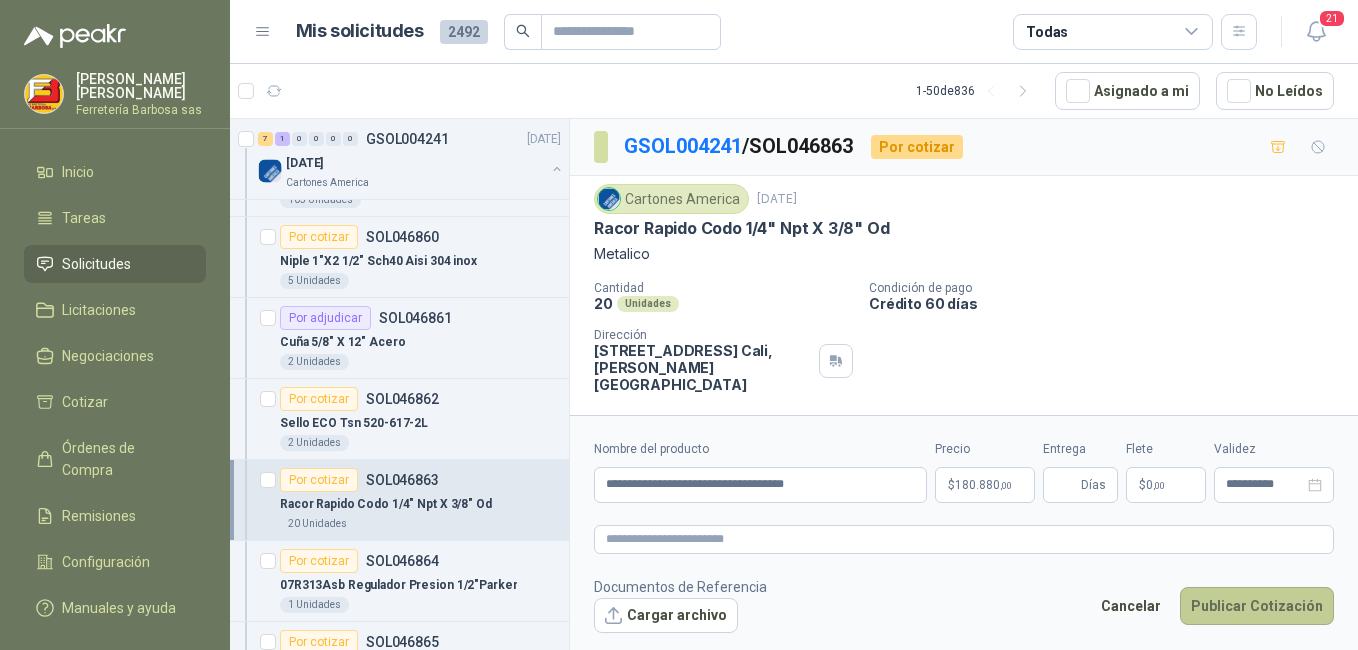 click on "Publicar Cotización" at bounding box center (1257, 606) 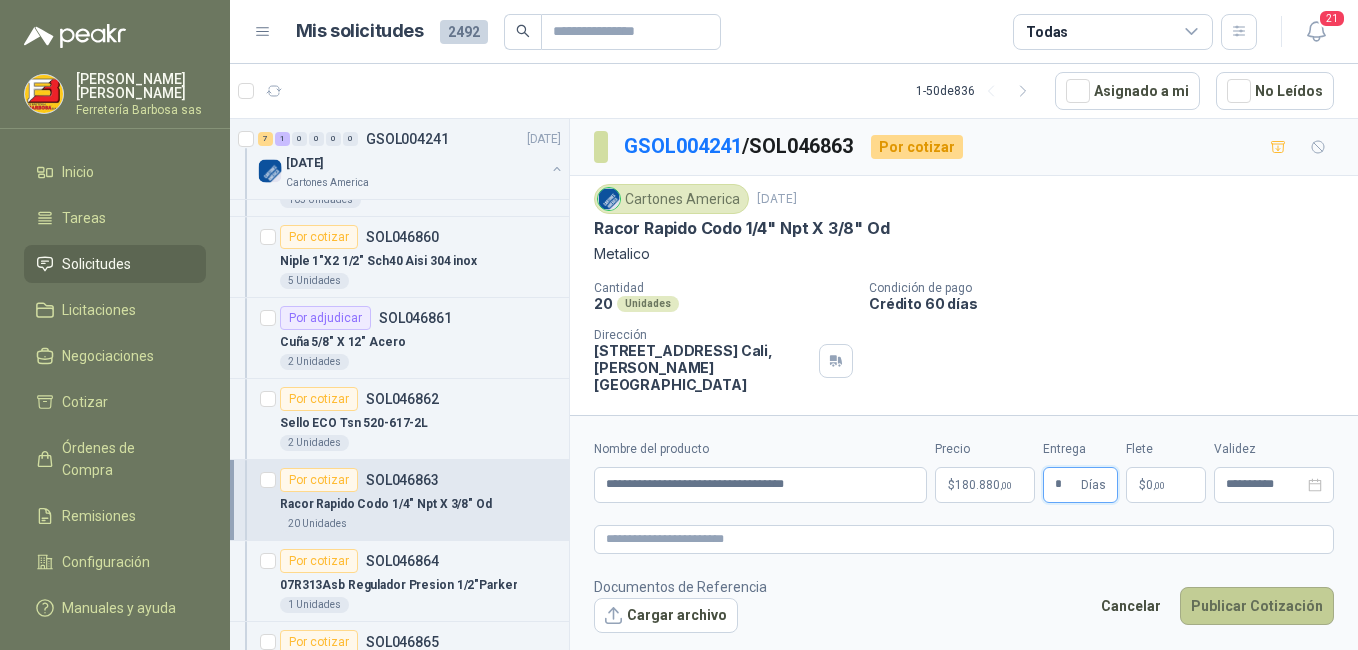 type on "*" 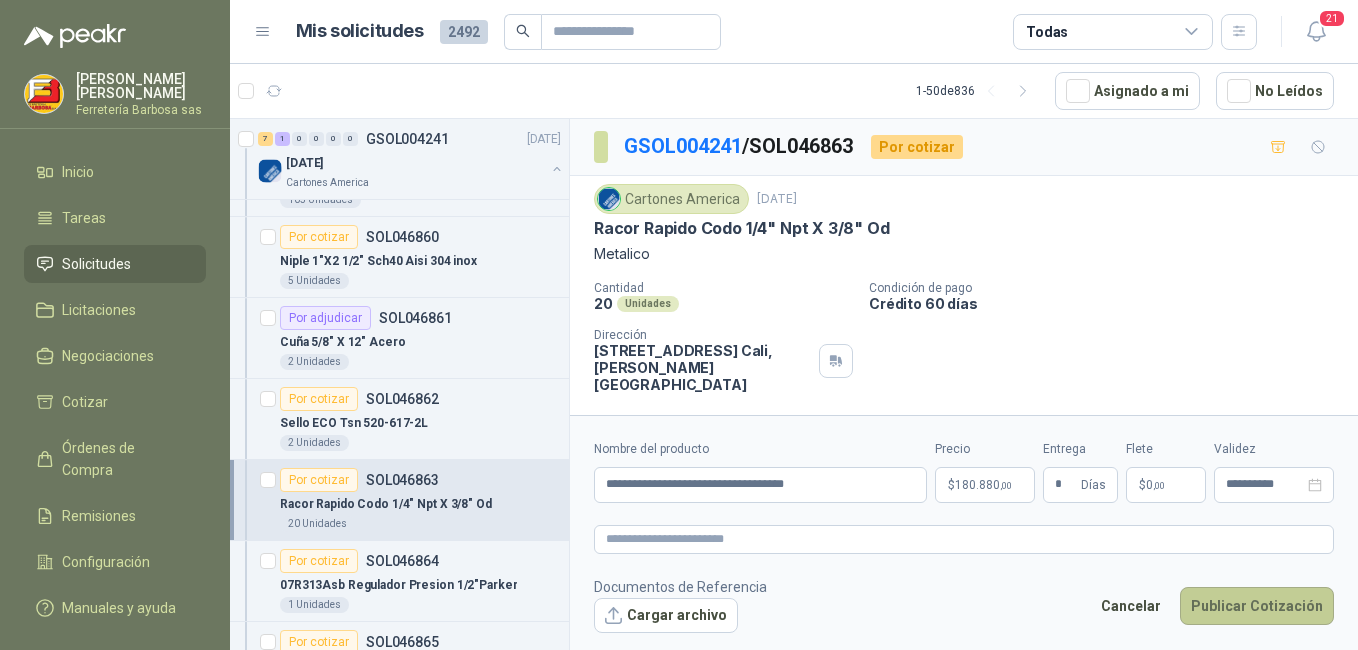 click on "Publicar Cotización" at bounding box center [1257, 606] 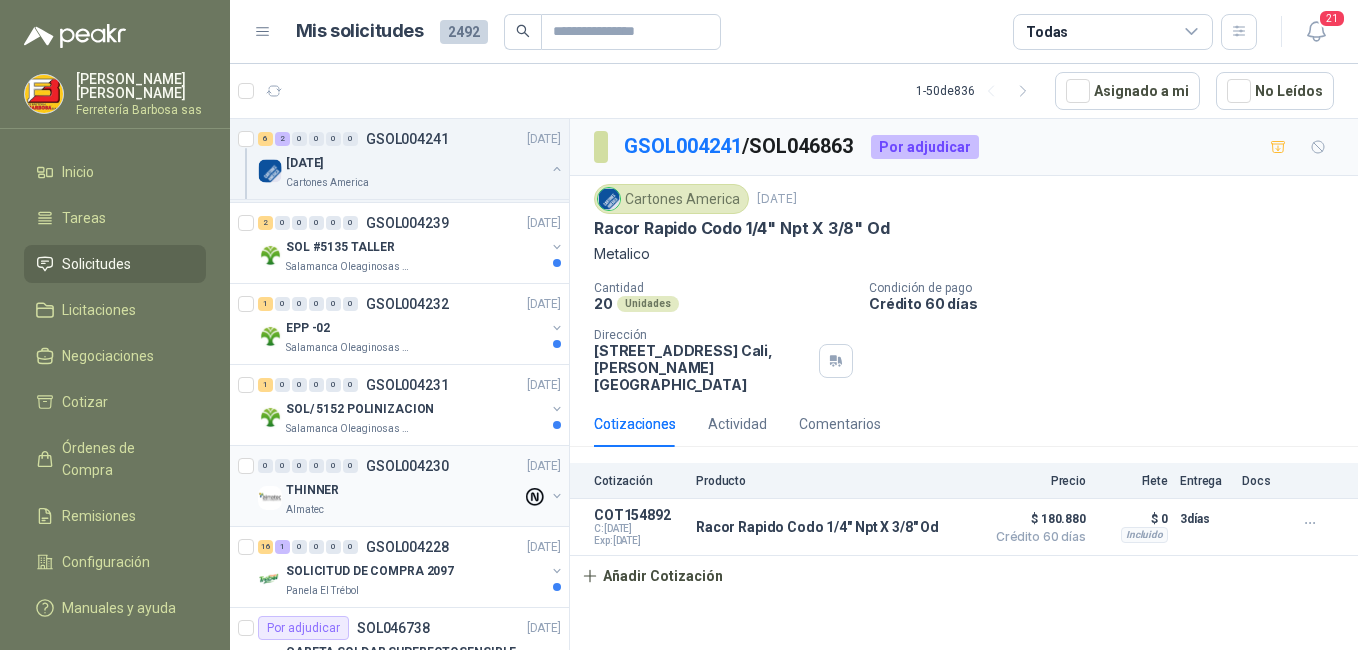 scroll, scrollTop: 1900, scrollLeft: 0, axis: vertical 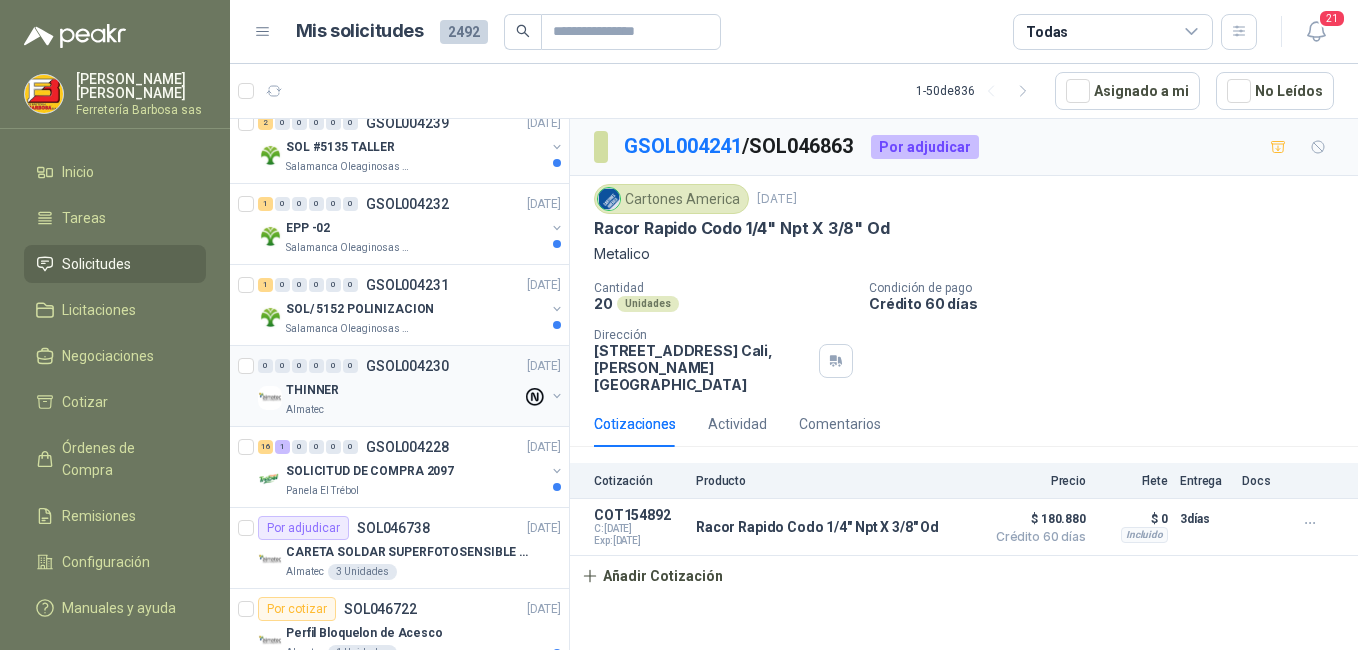 click on "THINNER" at bounding box center (404, 390) 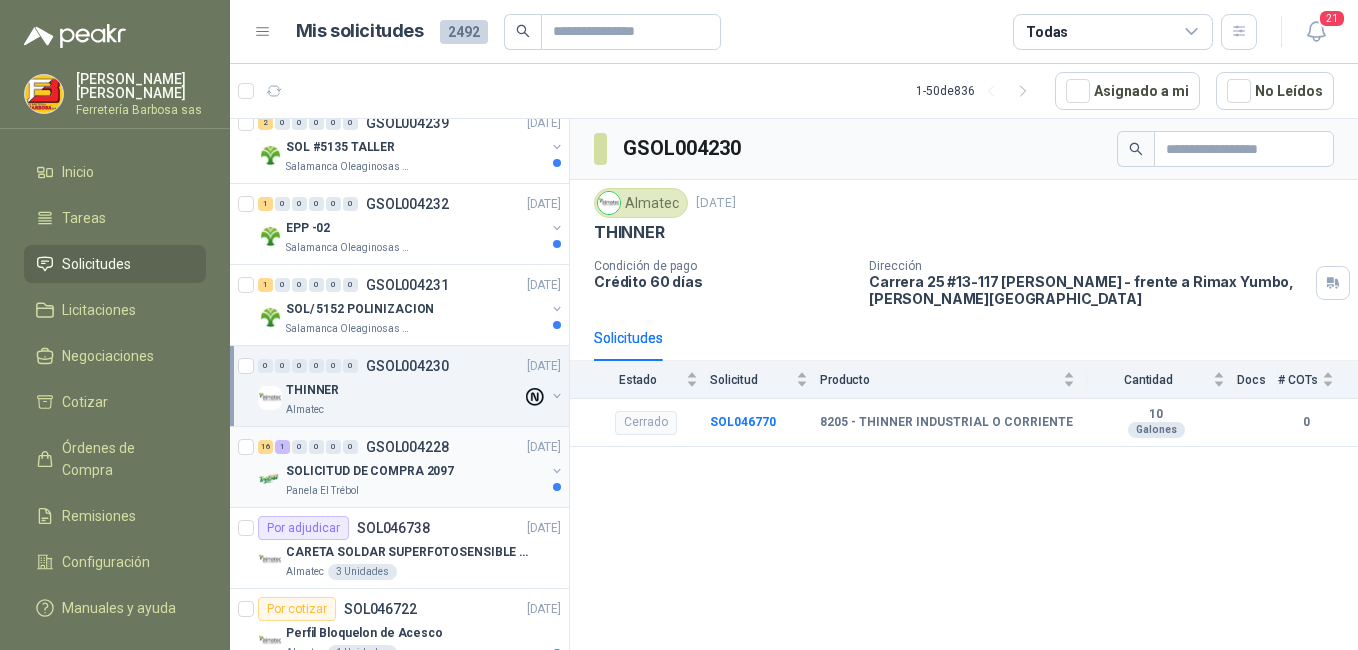 click on "SOLICITUD DE COMPRA 2097" at bounding box center [370, 471] 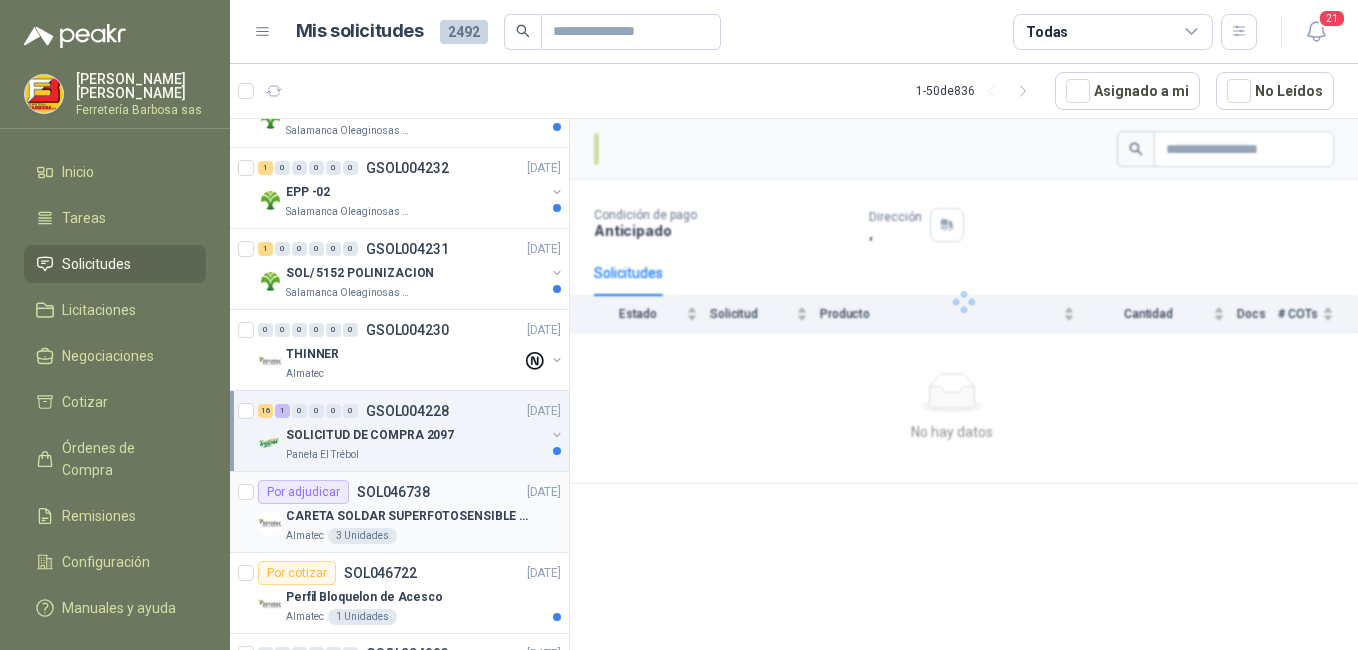 scroll, scrollTop: 2000, scrollLeft: 0, axis: vertical 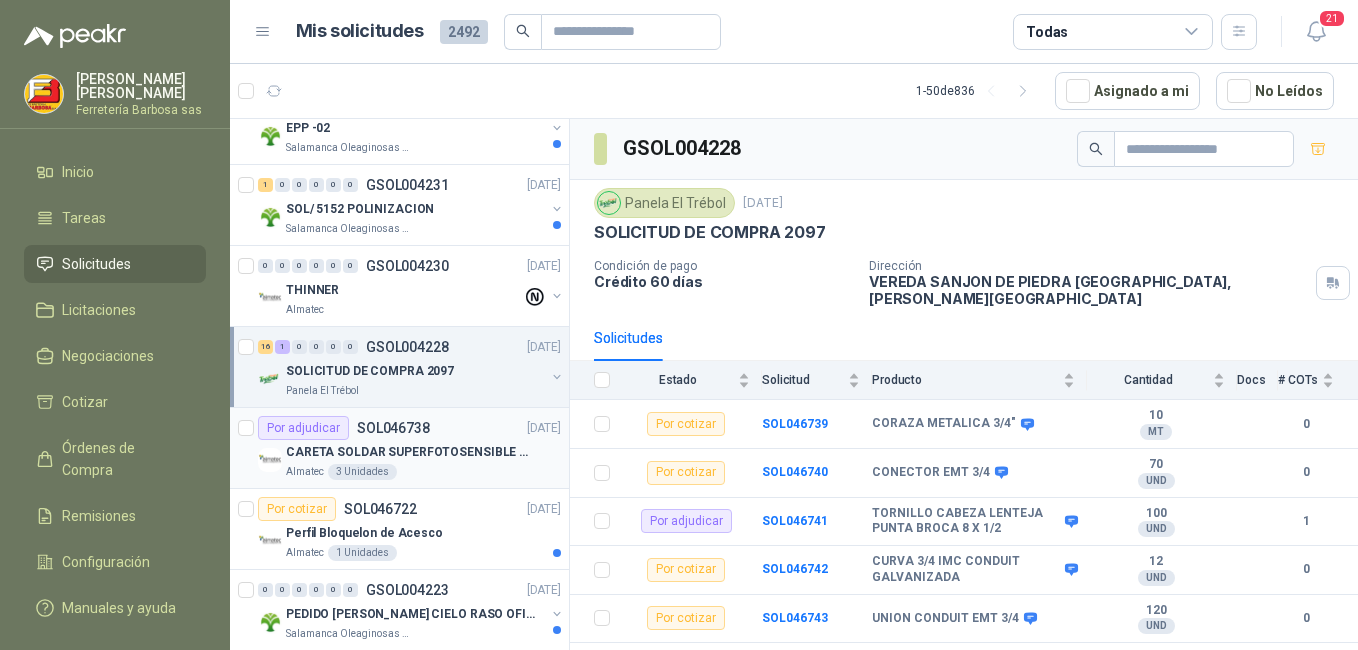 click on "CARETA SOLDAR SUPERFOTOSENSIBLE AUTOM" at bounding box center [410, 452] 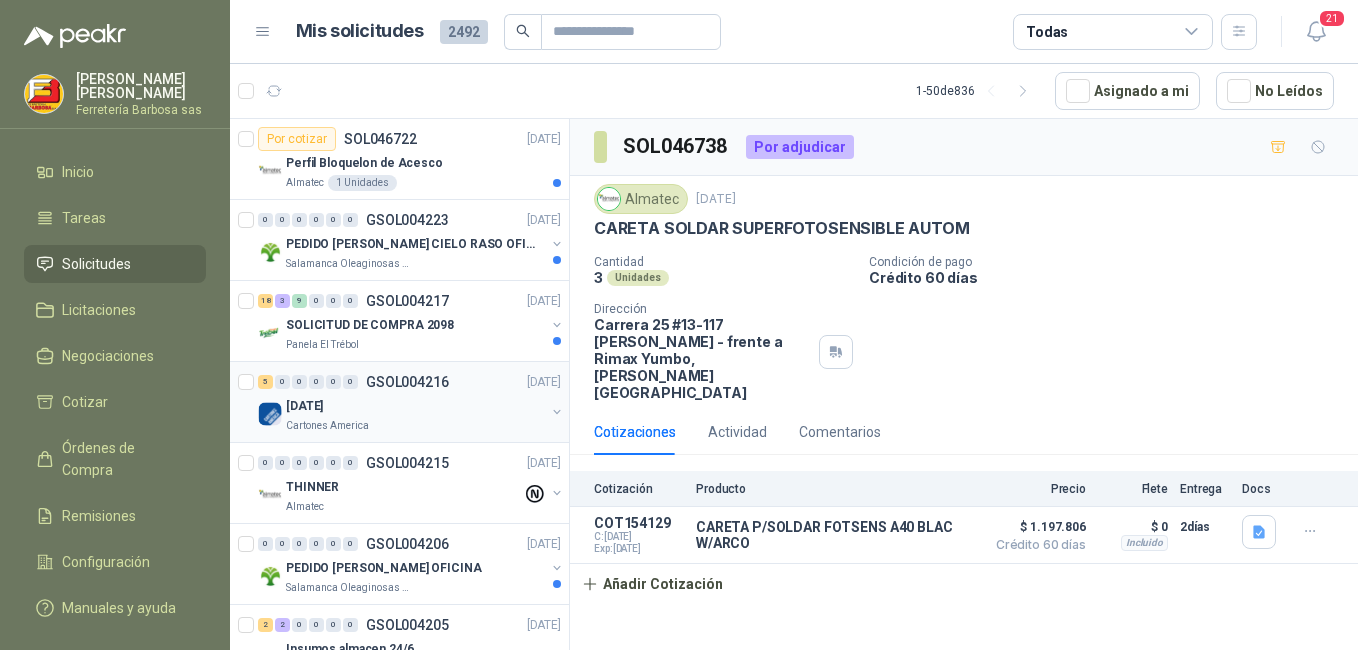 scroll, scrollTop: 2400, scrollLeft: 0, axis: vertical 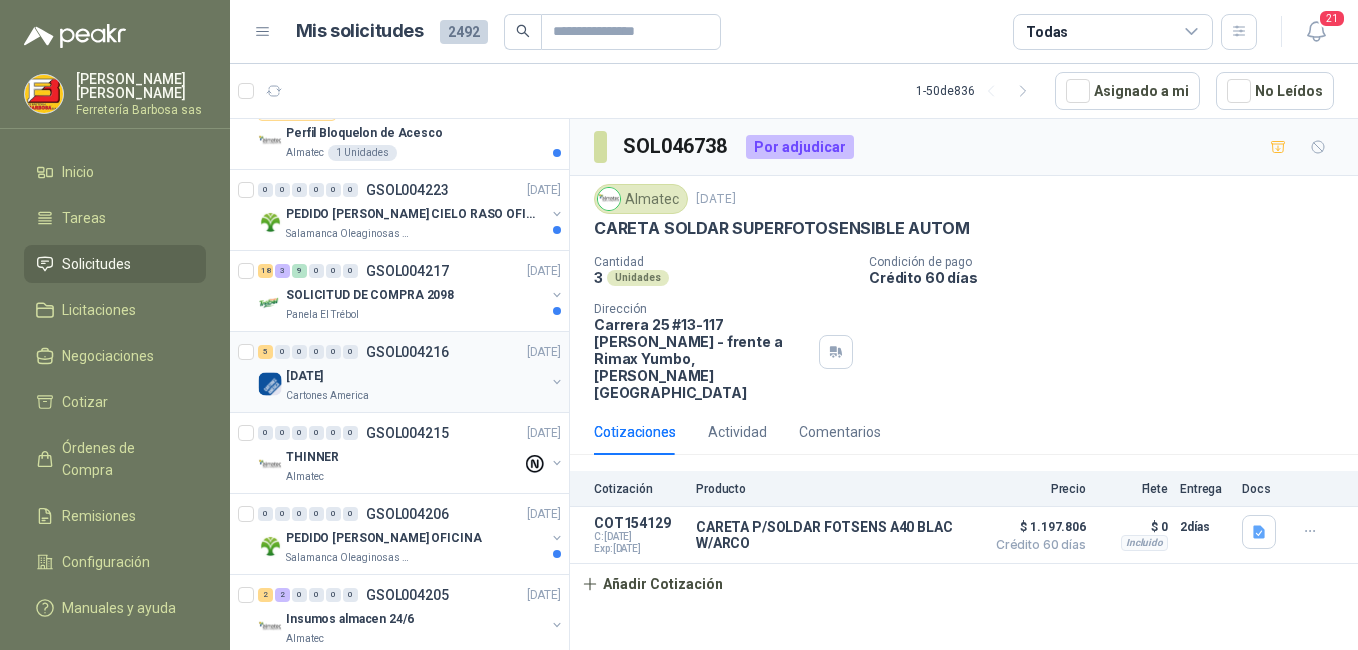 click on "[DATE]" at bounding box center (415, 376) 